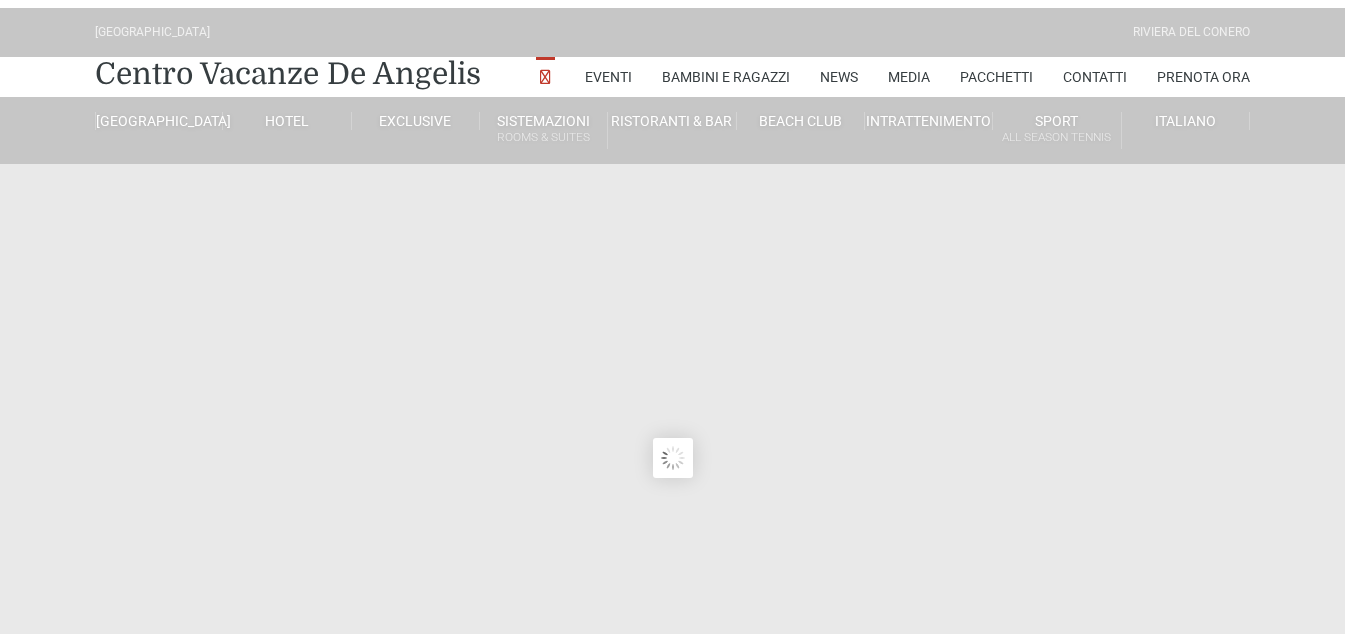 scroll, scrollTop: 0, scrollLeft: 0, axis: both 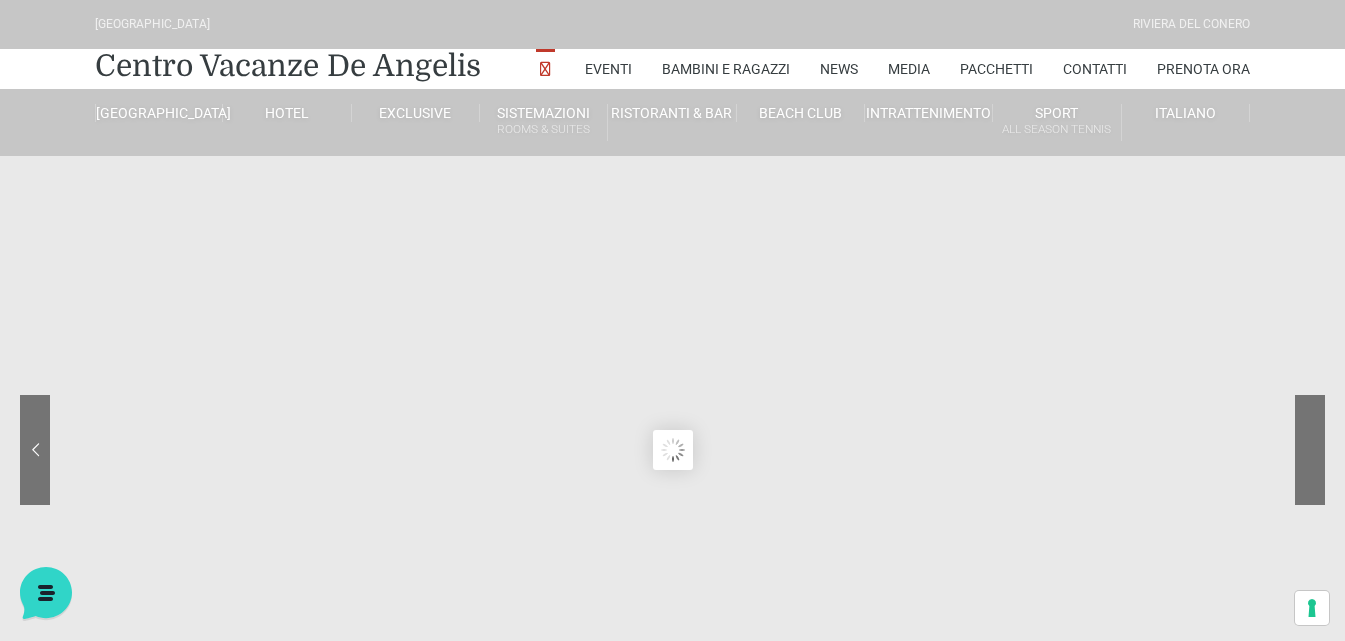 click 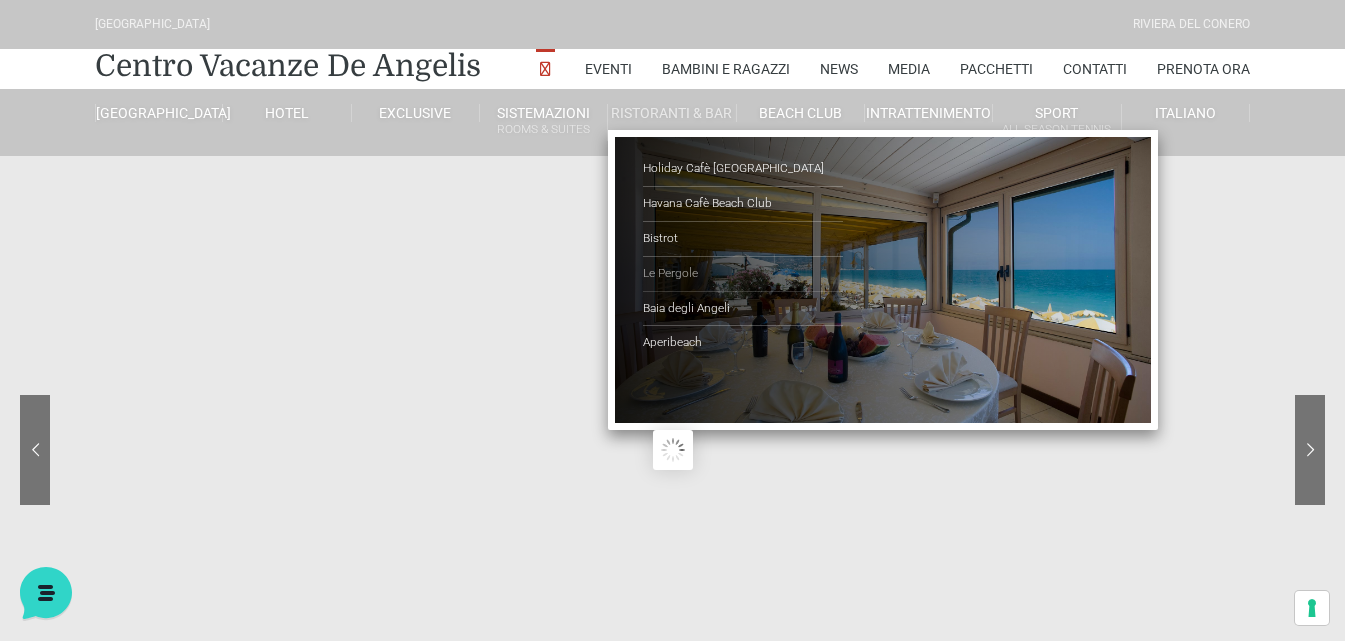 click on "Le Pergole" at bounding box center (743, 274) 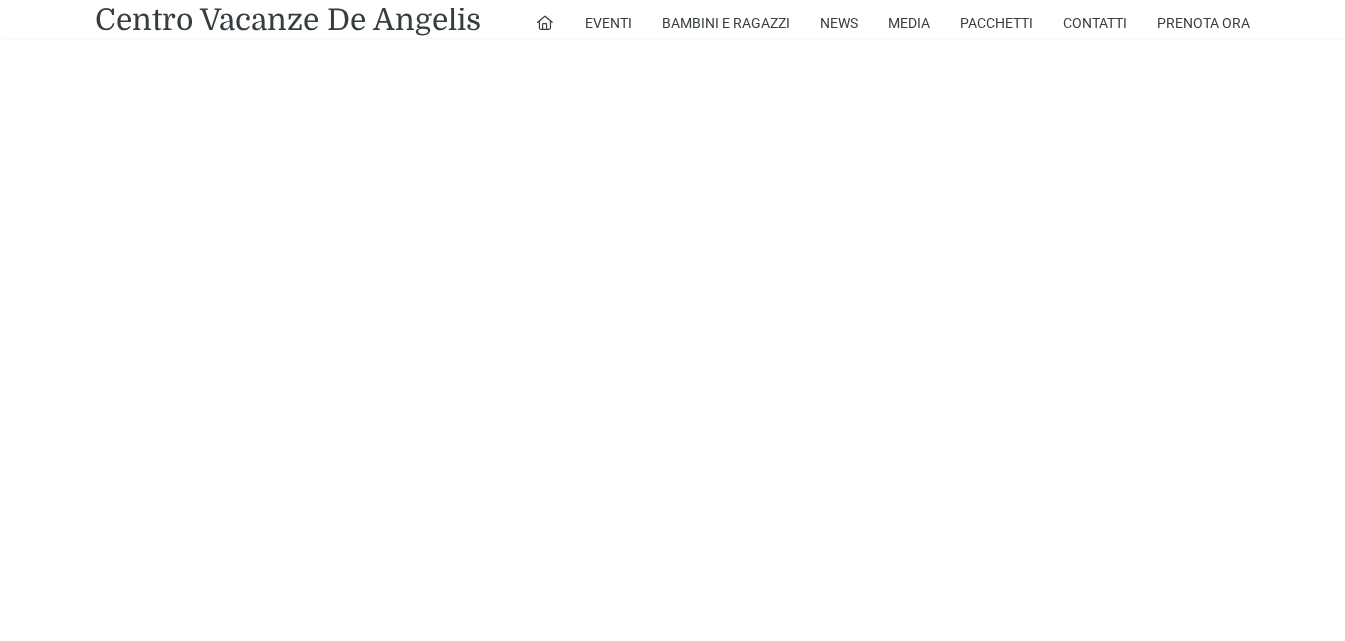 scroll, scrollTop: 882, scrollLeft: 0, axis: vertical 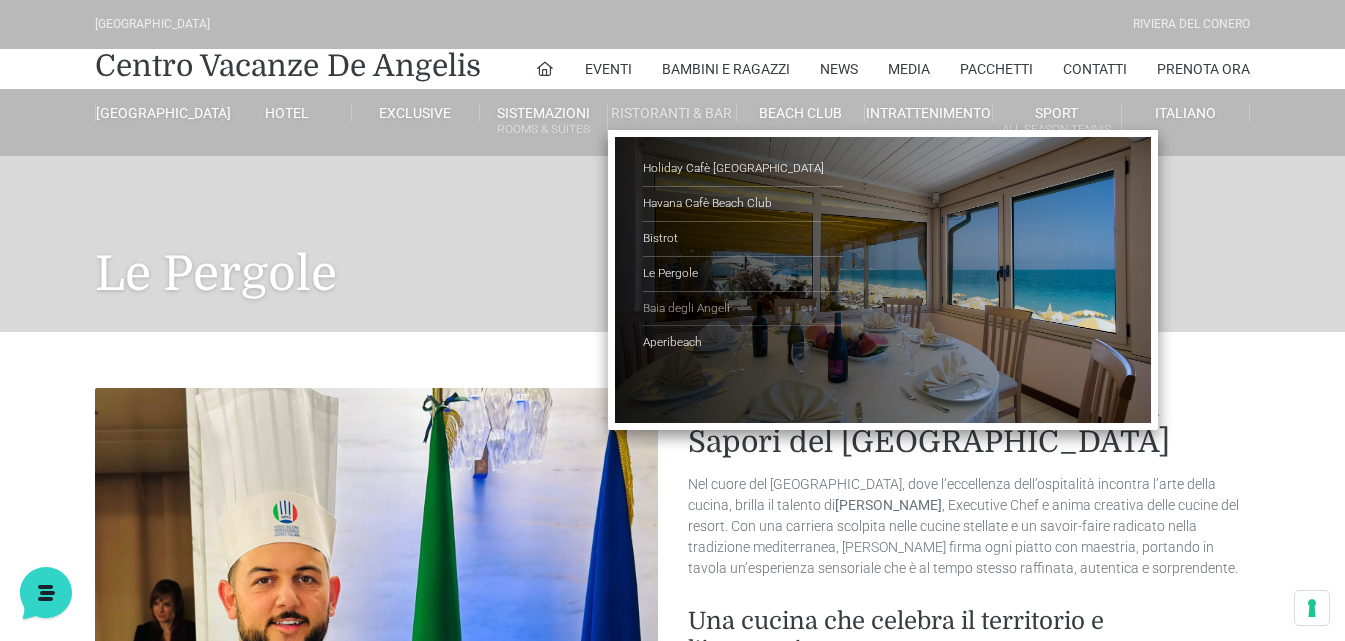 click on "Baia degli Angeli" at bounding box center (743, 309) 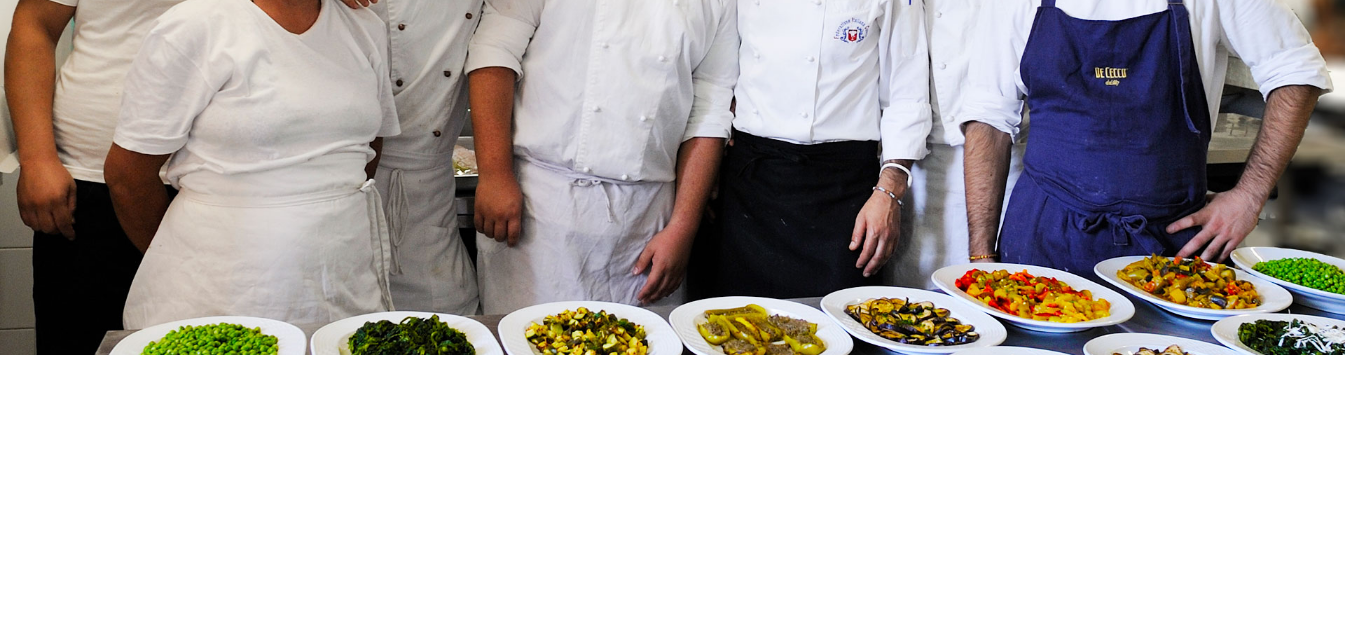scroll, scrollTop: 400, scrollLeft: 0, axis: vertical 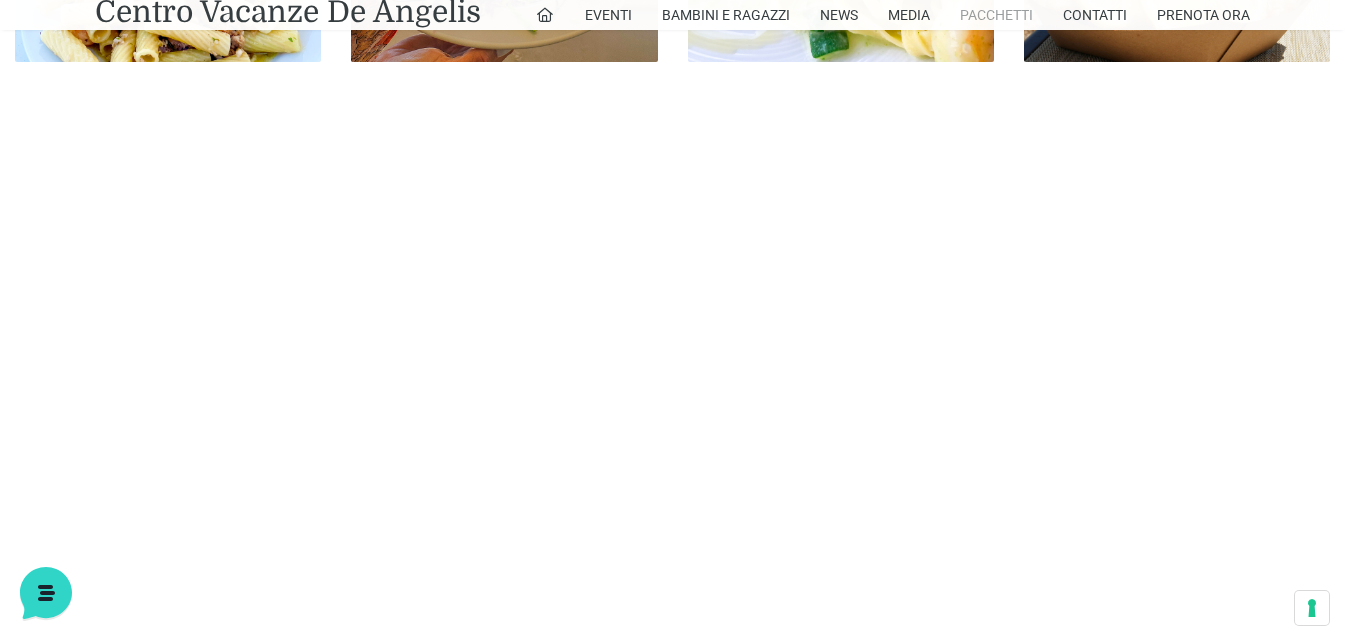 click on "Pacchetti" at bounding box center (996, 15) 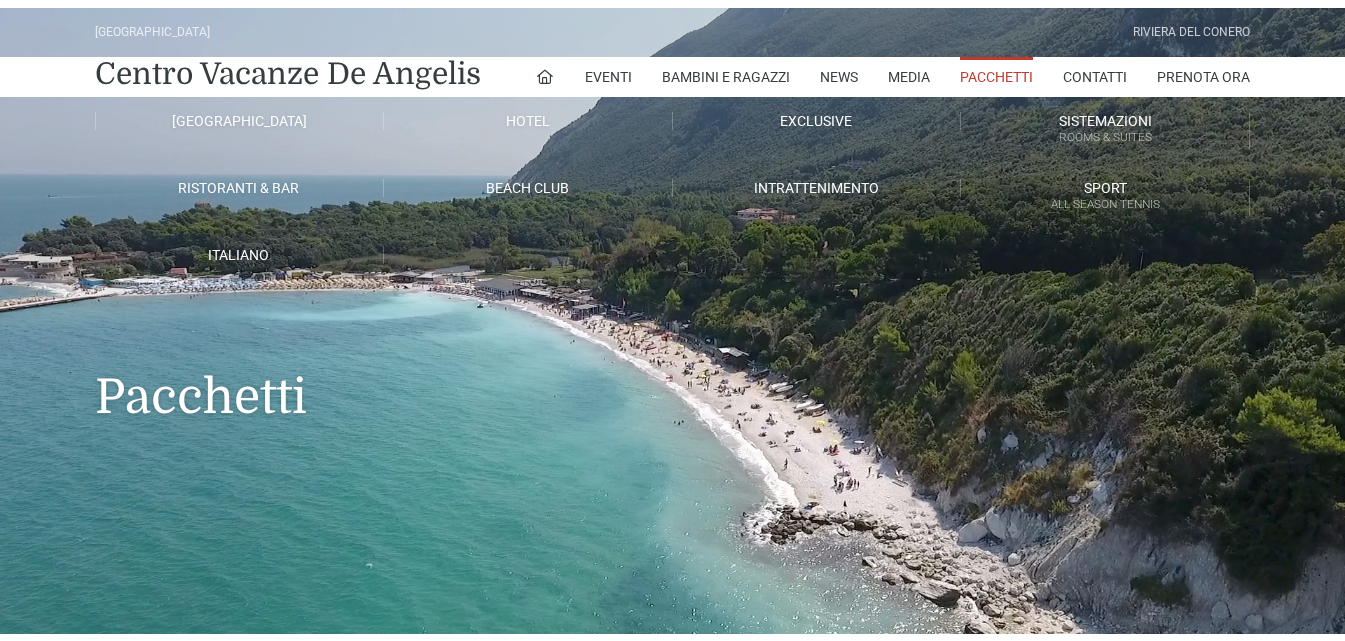 scroll, scrollTop: 0, scrollLeft: 0, axis: both 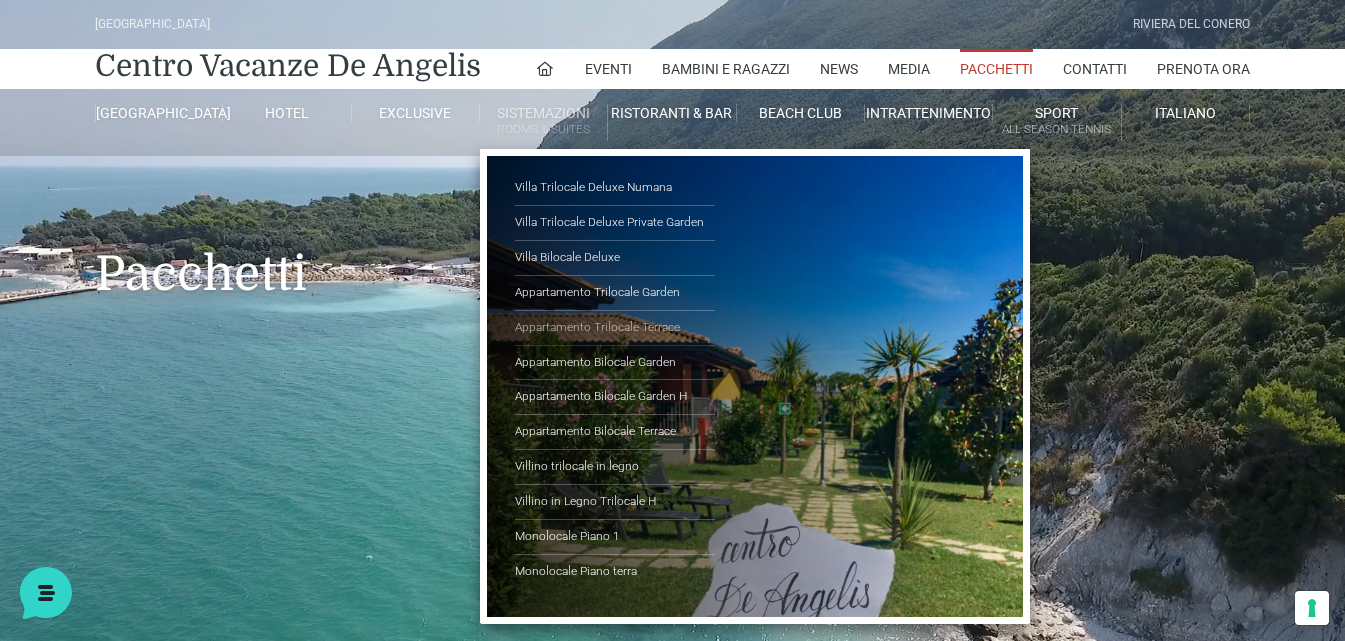 click on "Appartamento Trilocale Terrace" at bounding box center [615, 328] 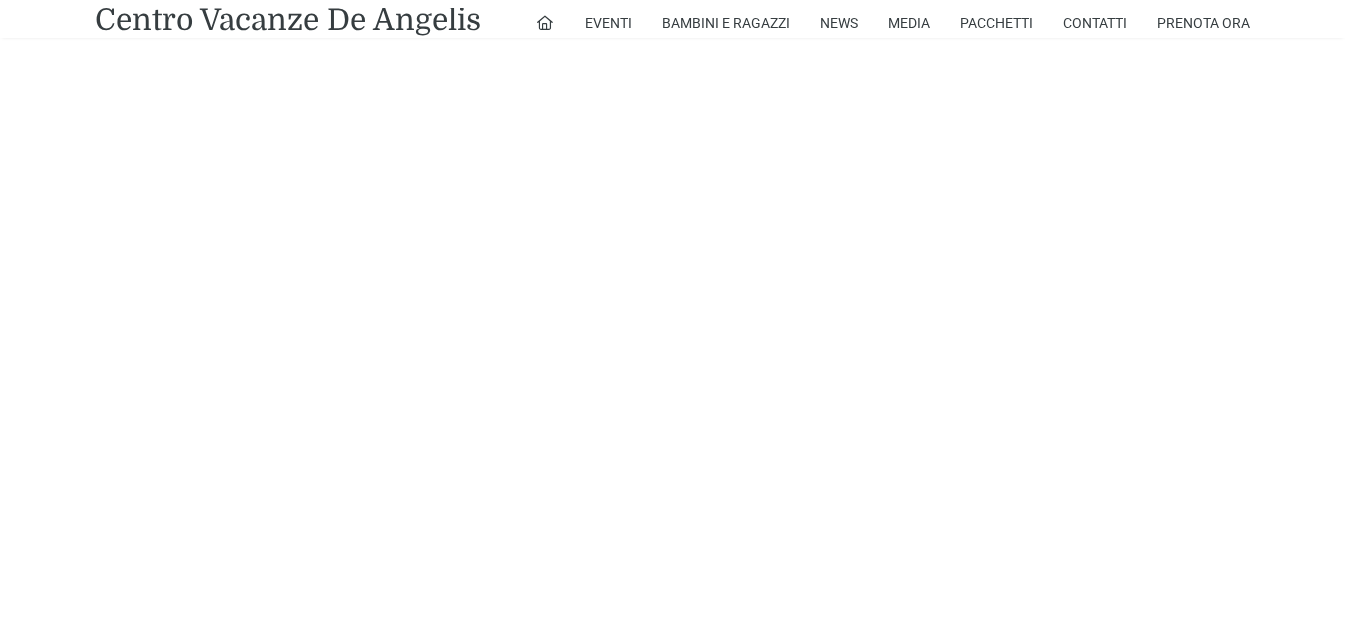 scroll, scrollTop: 1200, scrollLeft: 0, axis: vertical 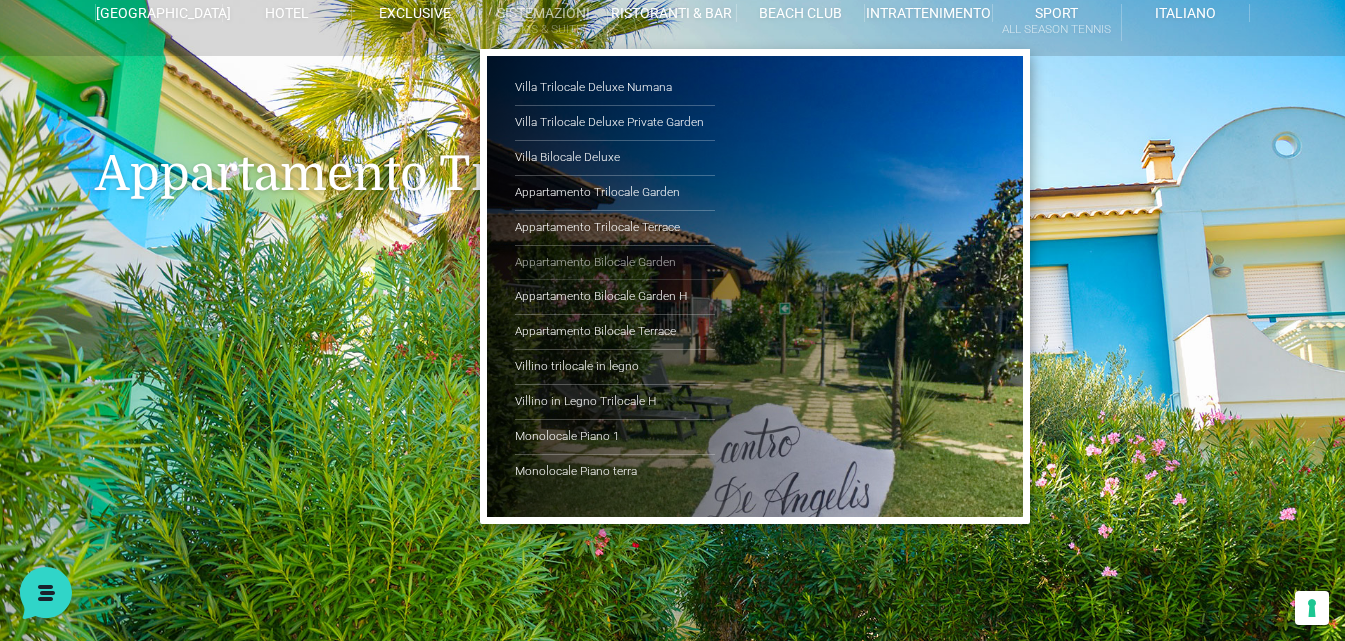 click on "Appartamento Bilocale Garden" at bounding box center (615, 263) 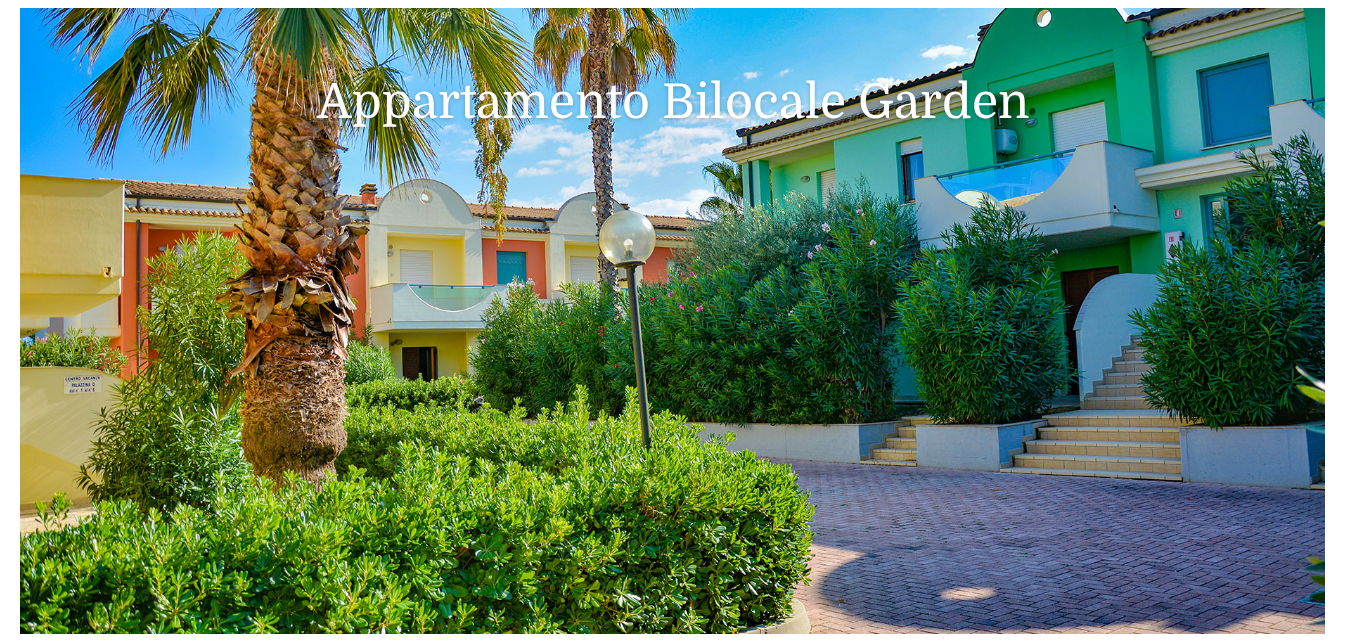 scroll, scrollTop: 0, scrollLeft: 0, axis: both 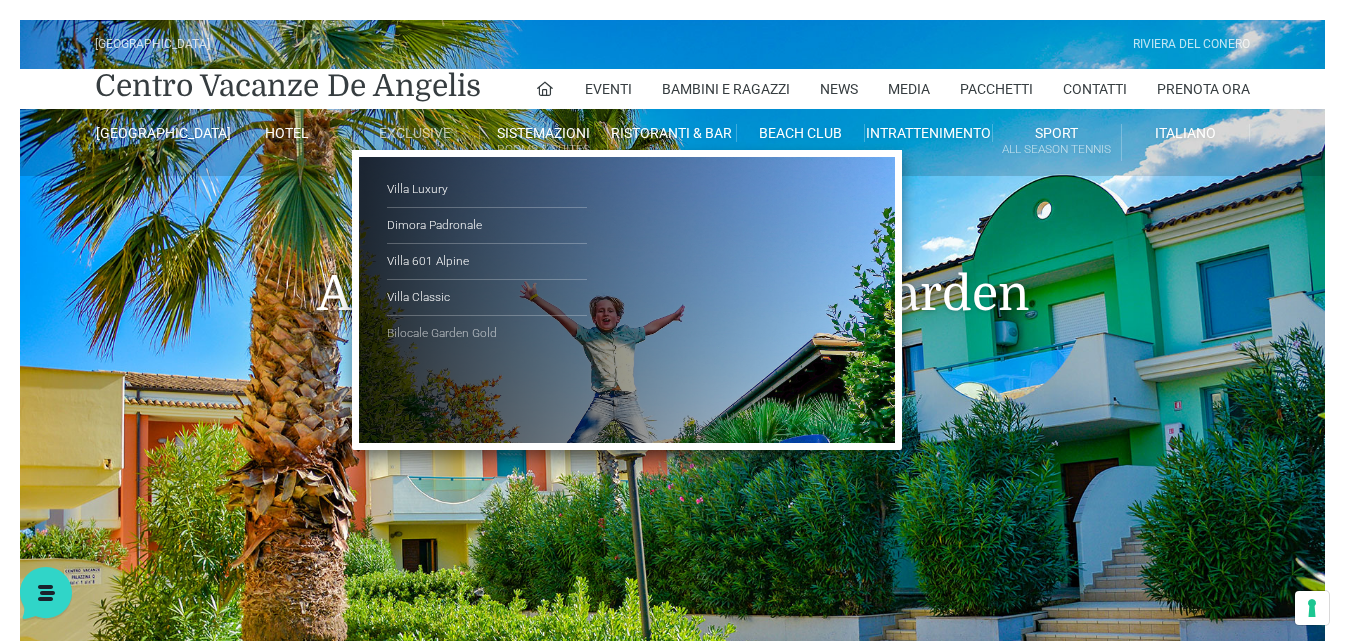 click on "Bilocale Garden Gold" at bounding box center [487, 333] 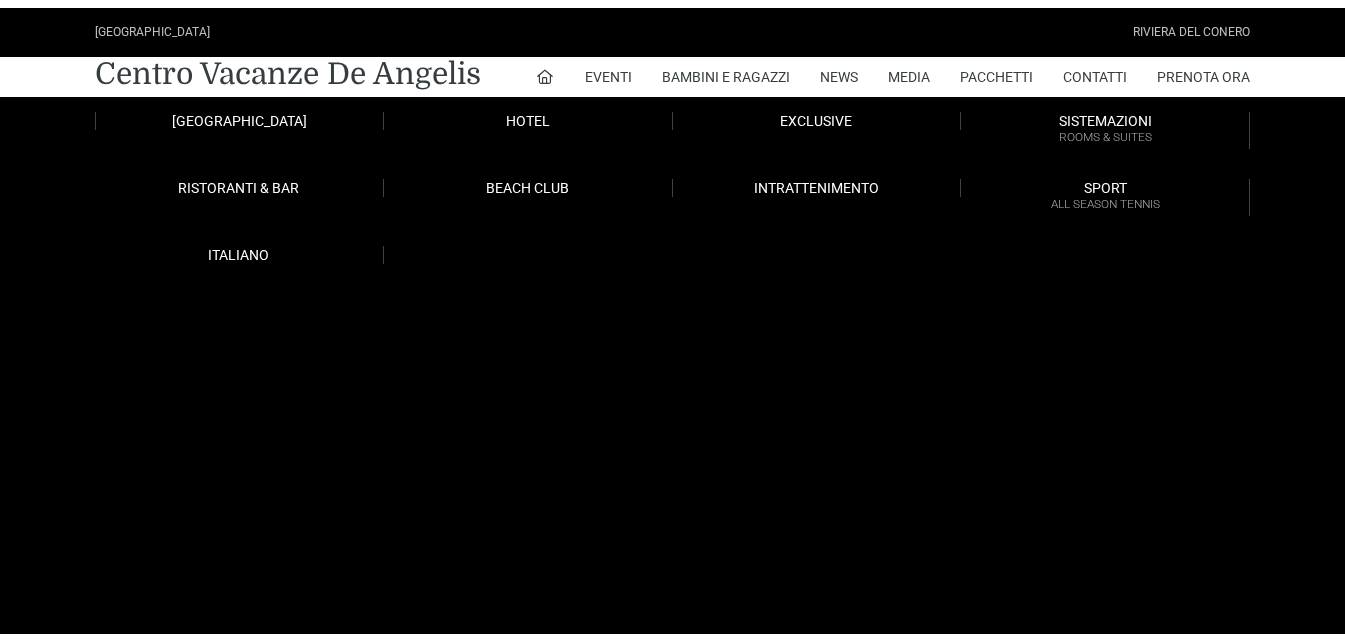 scroll, scrollTop: 0, scrollLeft: 0, axis: both 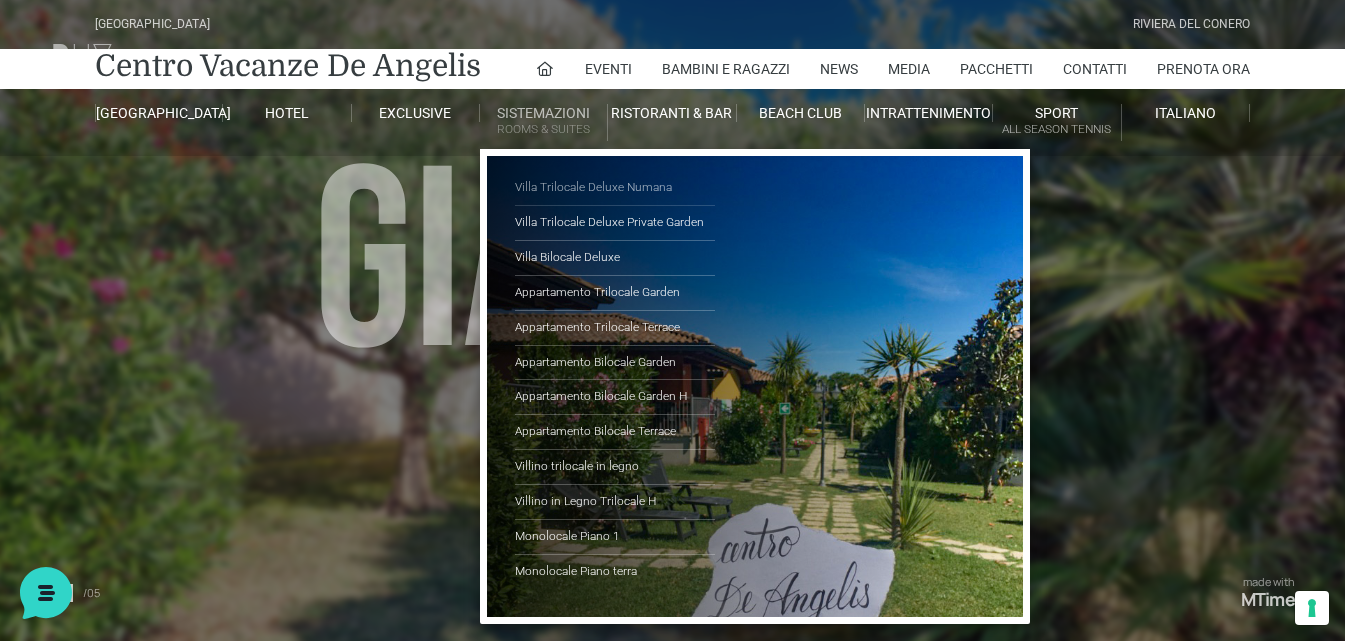 click on "Villa Trilocale Deluxe Numana" at bounding box center (615, 188) 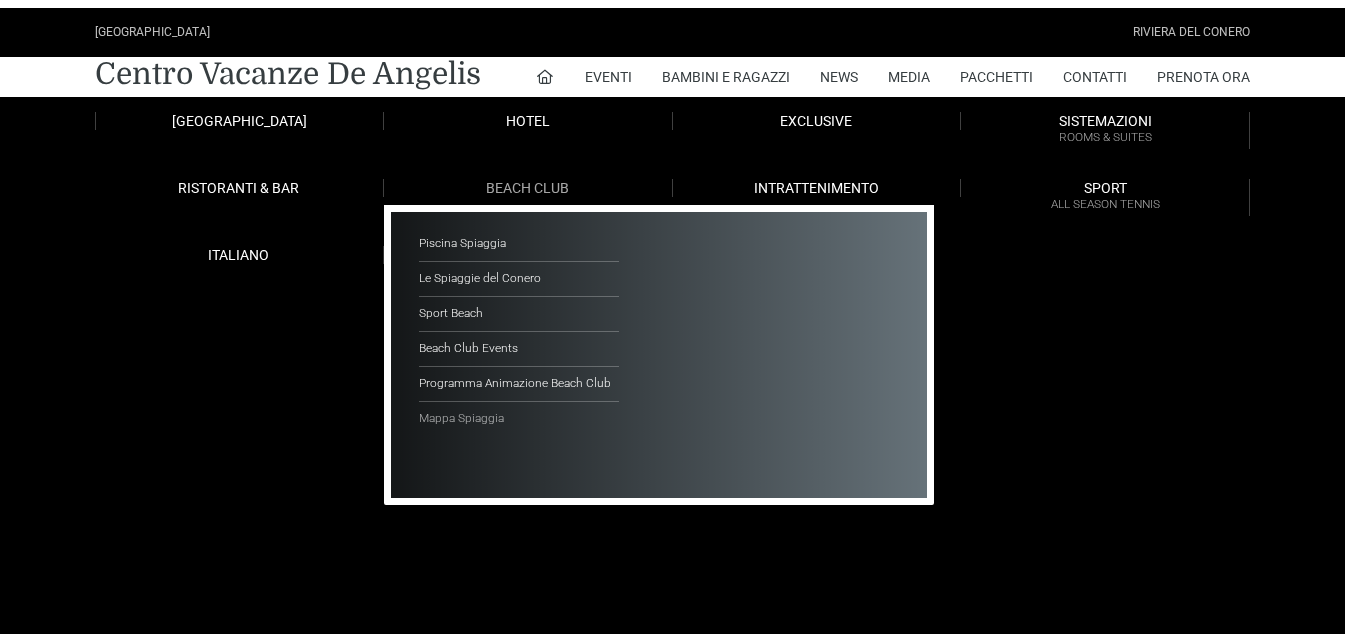 scroll, scrollTop: 0, scrollLeft: 0, axis: both 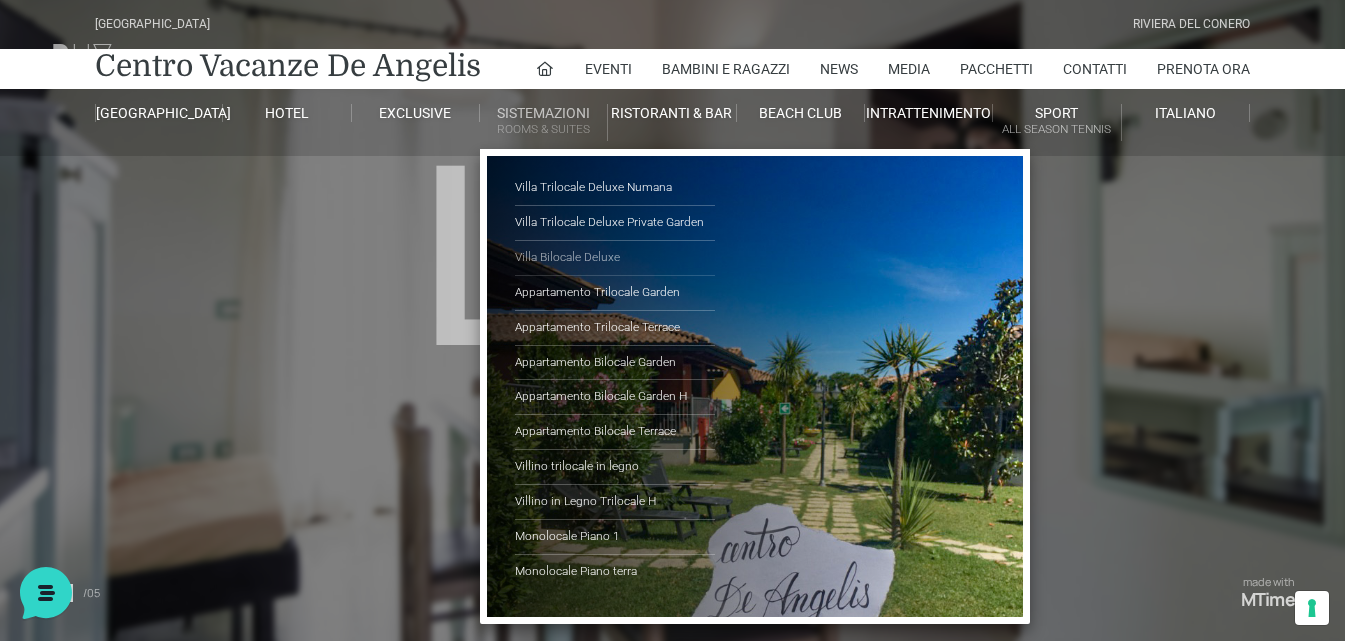click on "Villa Bilocale Deluxe" at bounding box center (615, 258) 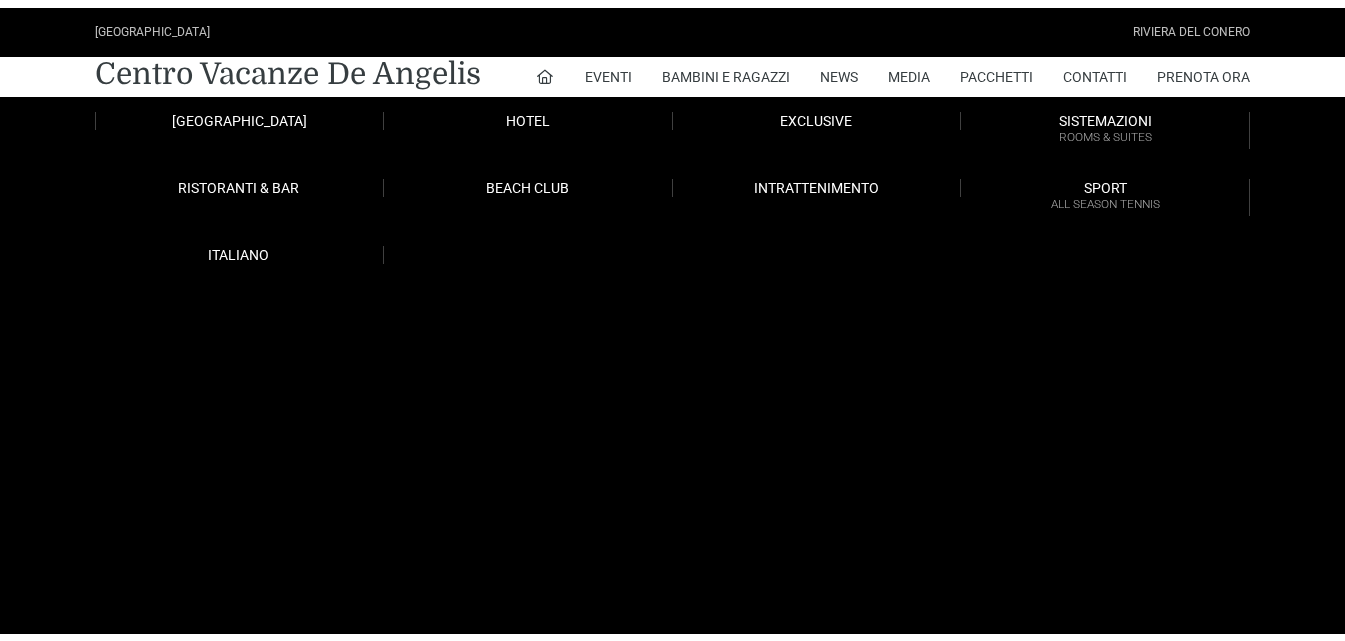 scroll, scrollTop: 0, scrollLeft: 0, axis: both 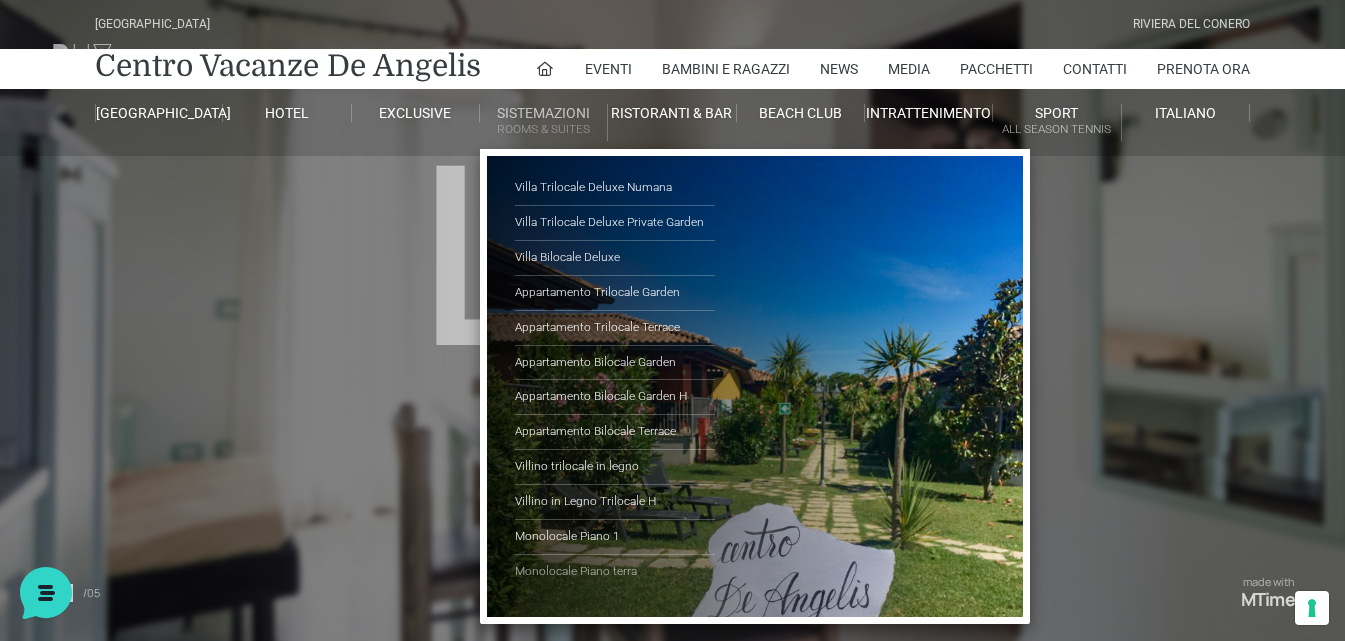 click on "Monolocale Piano terra" at bounding box center [615, 572] 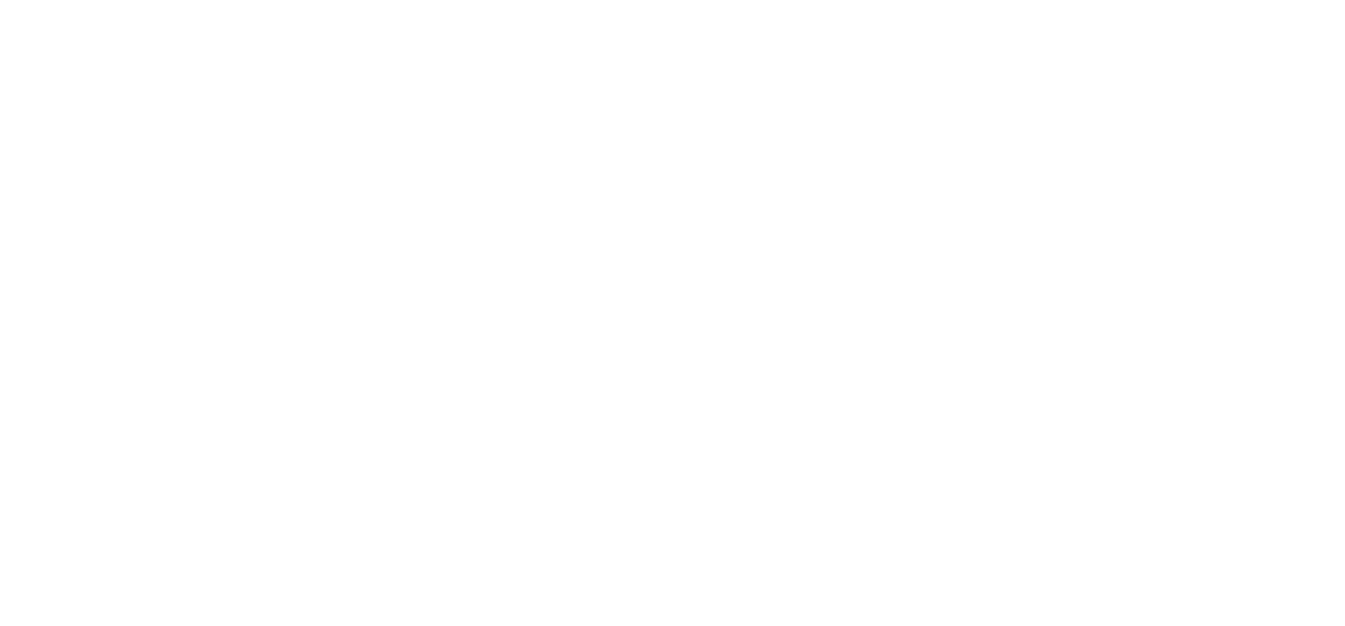 scroll, scrollTop: 866, scrollLeft: 0, axis: vertical 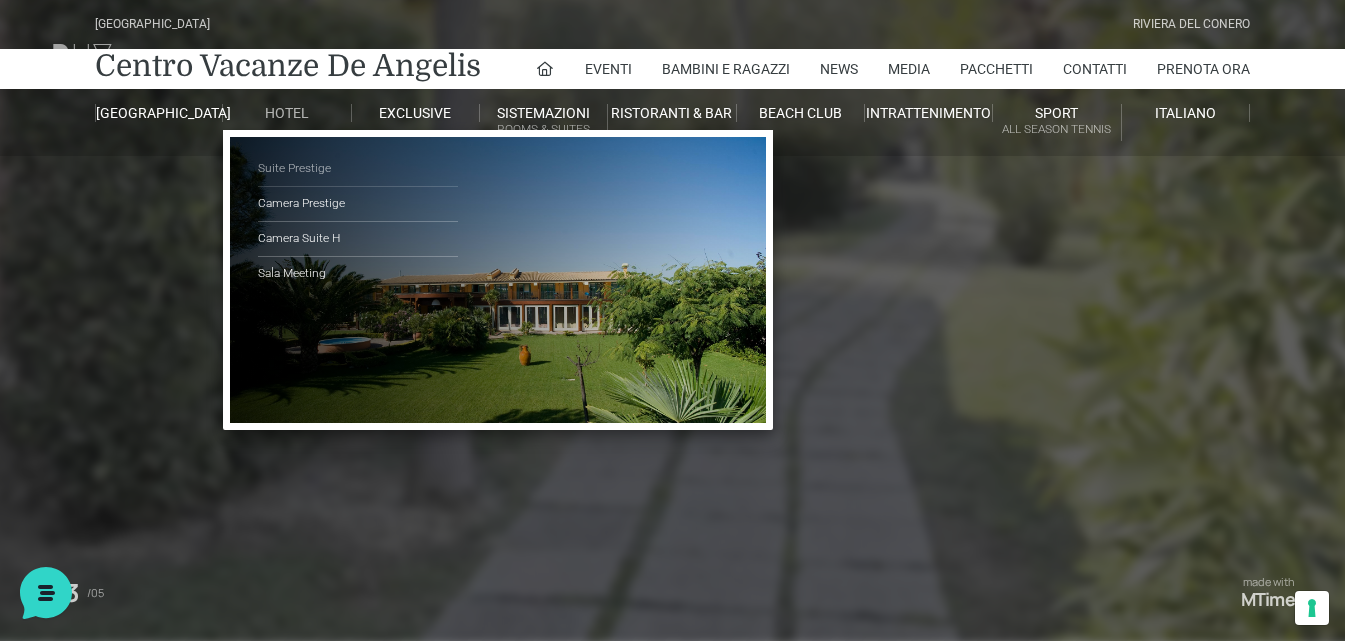 click on "Suite Prestige" at bounding box center [358, 169] 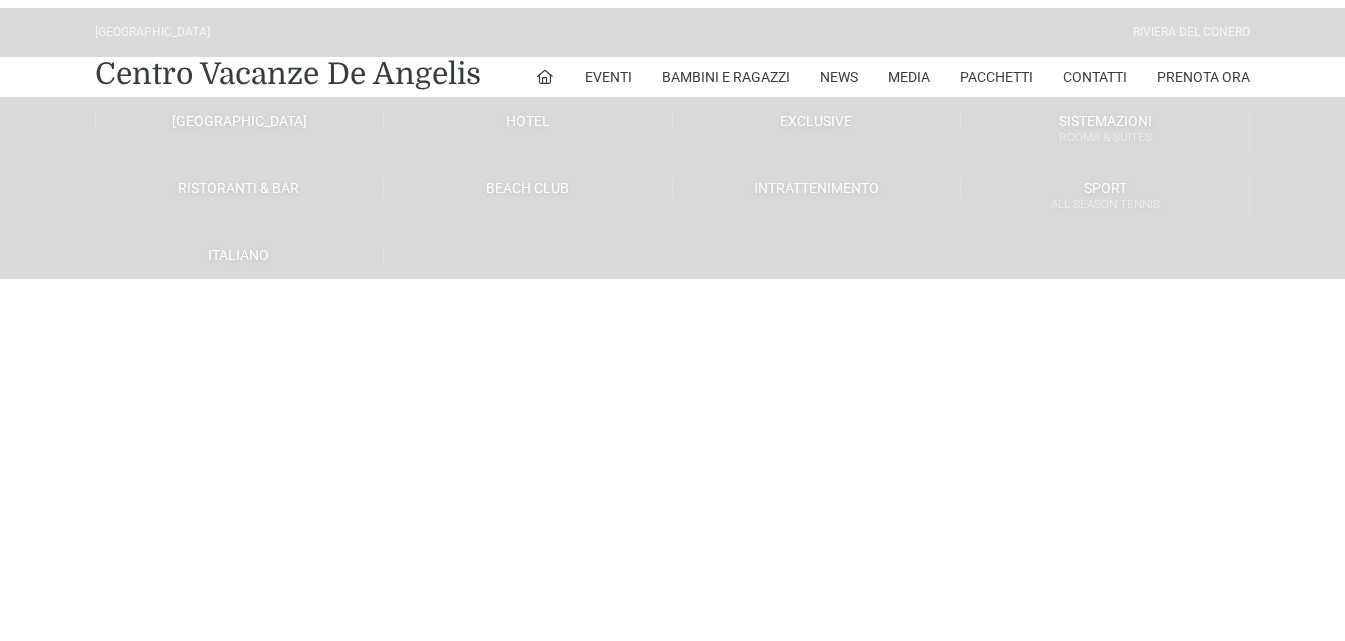 scroll, scrollTop: 0, scrollLeft: 0, axis: both 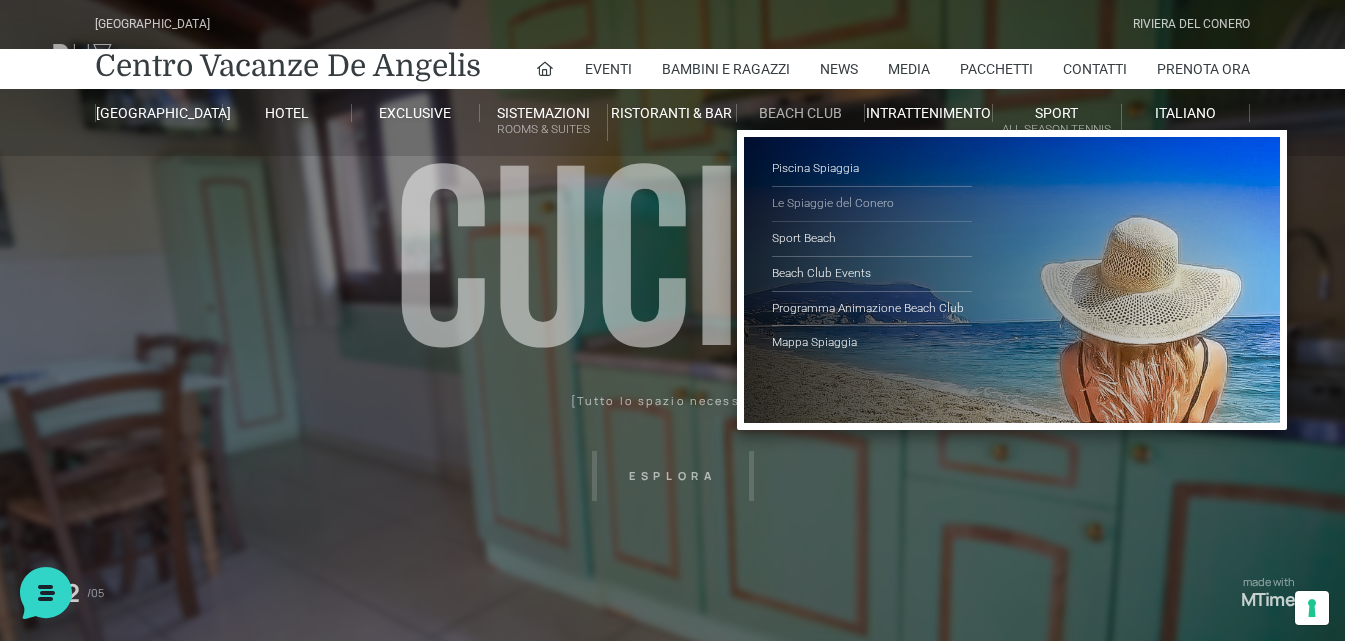 click on "Le Spiaggie del Conero" at bounding box center [872, 204] 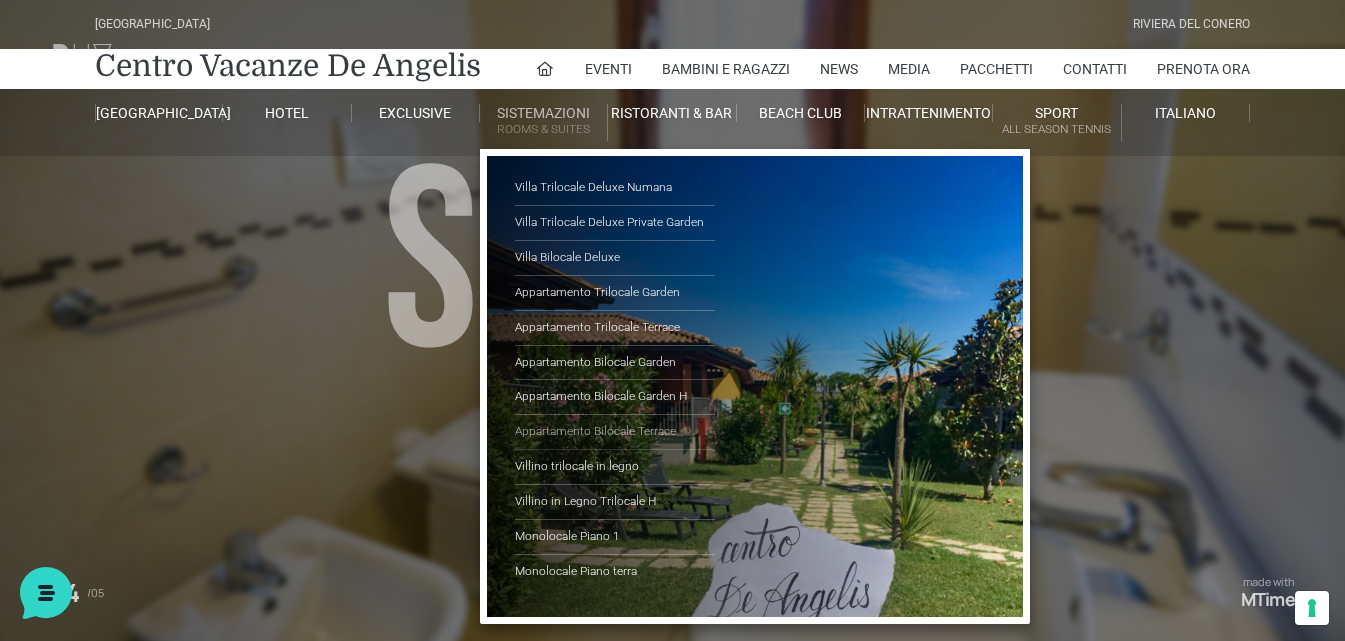 click on "Appartamento Bilocale Terrace" at bounding box center (615, 432) 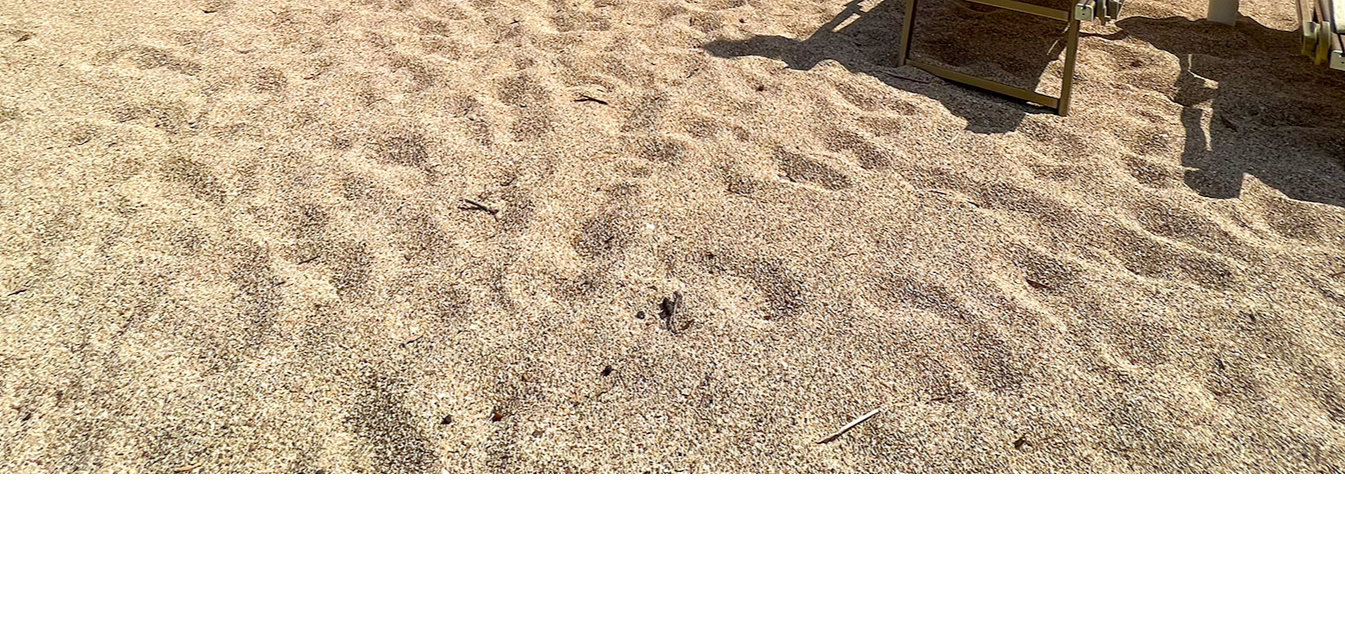 scroll, scrollTop: 1300, scrollLeft: 0, axis: vertical 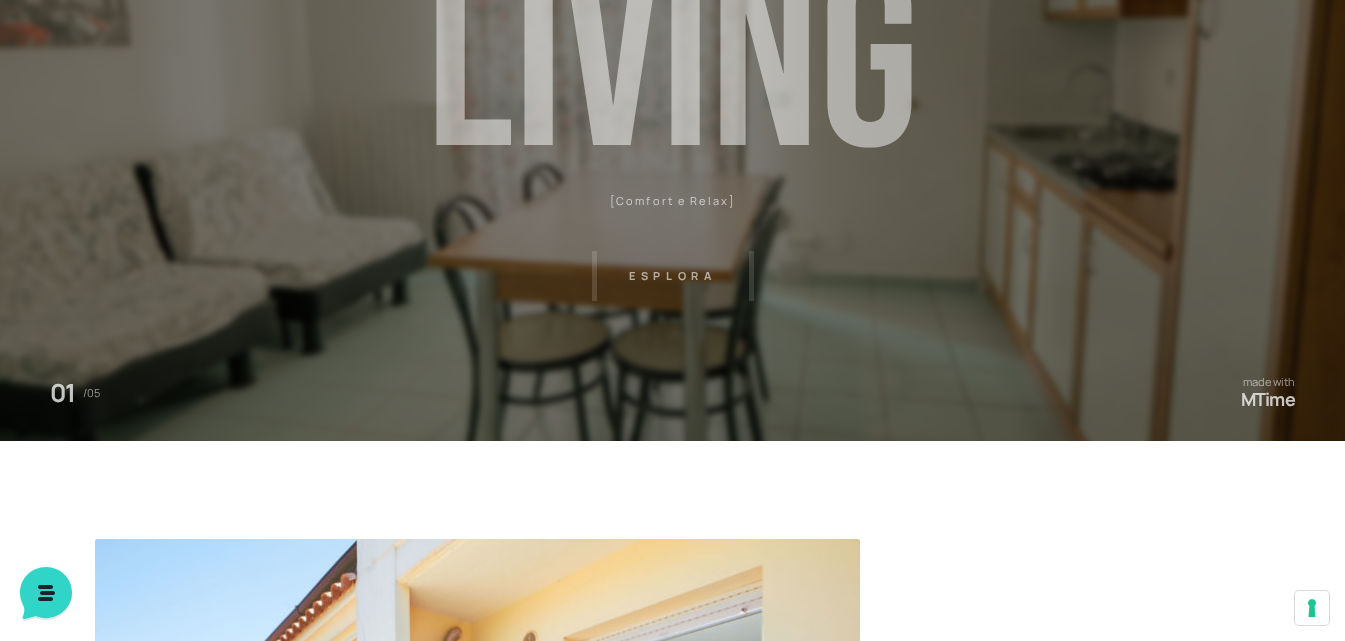 click on "Villaggio Hotel Resort
Riviera Del Conero
Centro Vacanze De Angelis
Eventi
Miss Italia
Cerimonie
Team building
Bambini e Ragazzi
Holly Beach Club
Holly Teeny Club
Holly Young Club
Piscine
Iscrizioni Holly Club
News
Media
Pacchetti
Contatti
Prenota Ora
De Angelis Resort
Parco Piscine
Oasi Naturale
Cappellina
Sala Convegni
Le Marche
Store
Concierge
Colonnina Ricarica
Mappa del Villaggio
Hotel
Suite Prestige
Camera Prestige
Camera Suite H
Sala Meeting
Exclusive
Villa Luxury
Dimora Padronale
Villa 601 Alpine
Villa Classic
Bilocale Garden Gold
Sistemazioni Rooms & Suites
Villa Trilocale Deluxe Numana
Villa Trilocale Deluxe Private Garden
Villa Bilocale Deluxe
Appartamento Trilocale Garden" at bounding box center [672, 250] 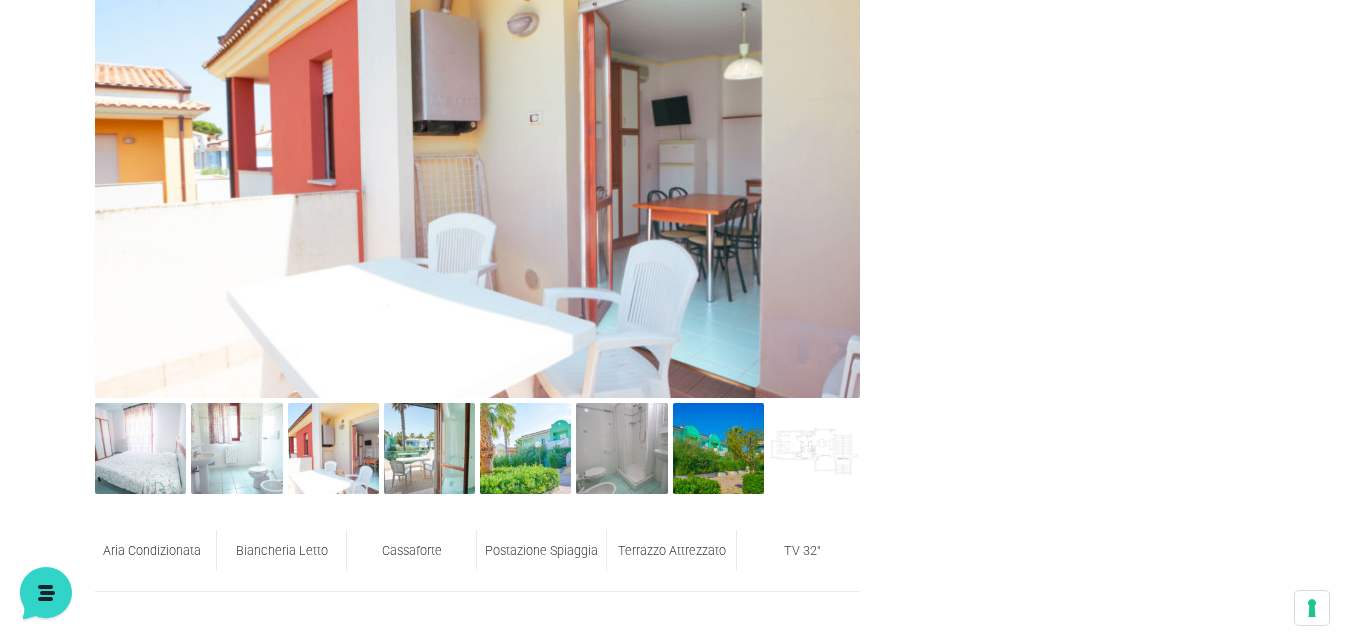 scroll, scrollTop: 1100, scrollLeft: 0, axis: vertical 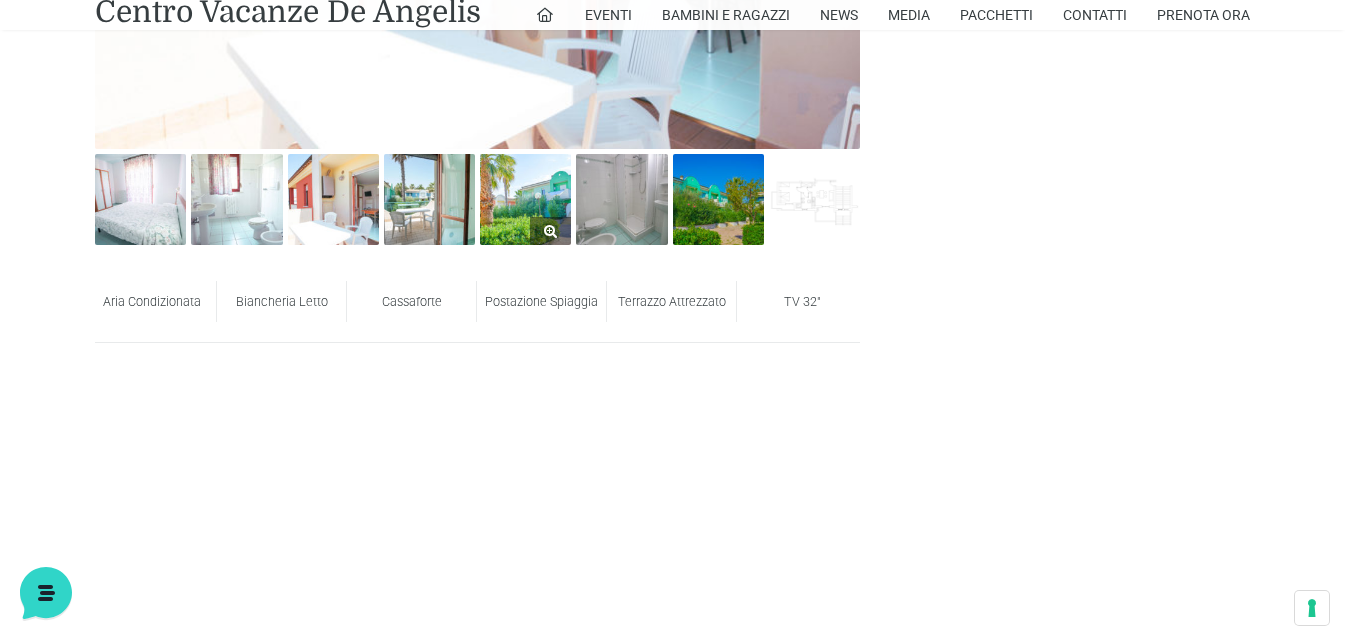 click at bounding box center [525, 199] 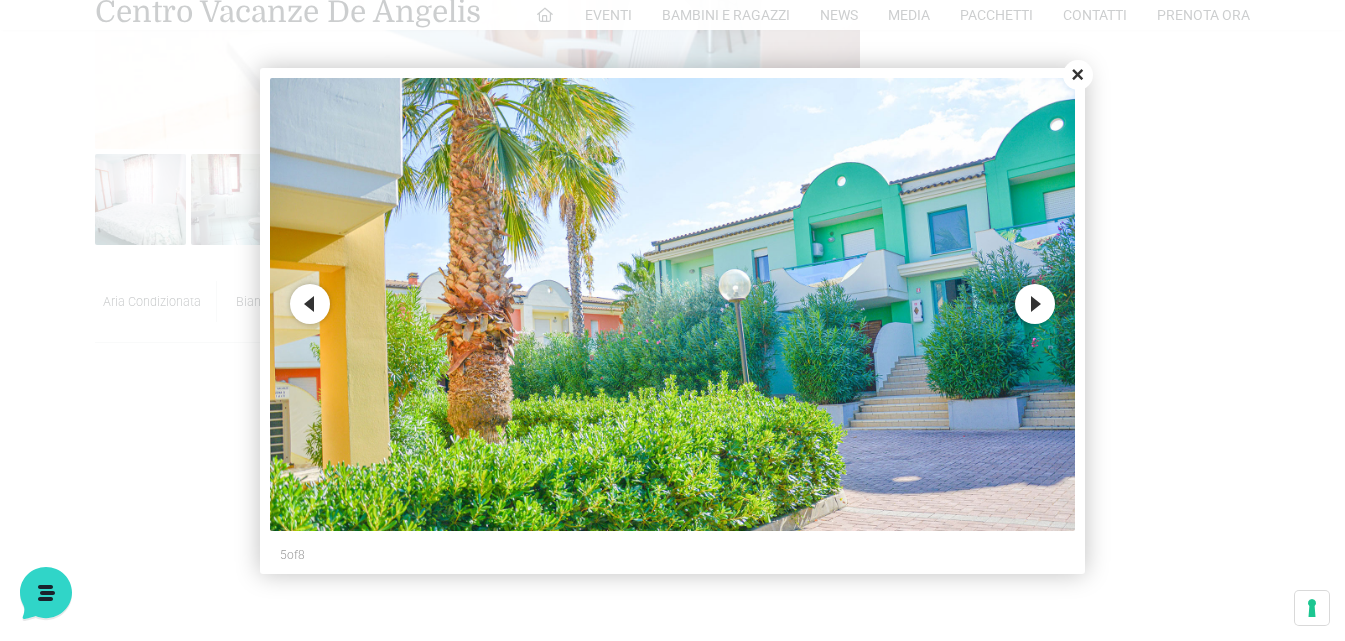click on "Next" at bounding box center [1035, 304] 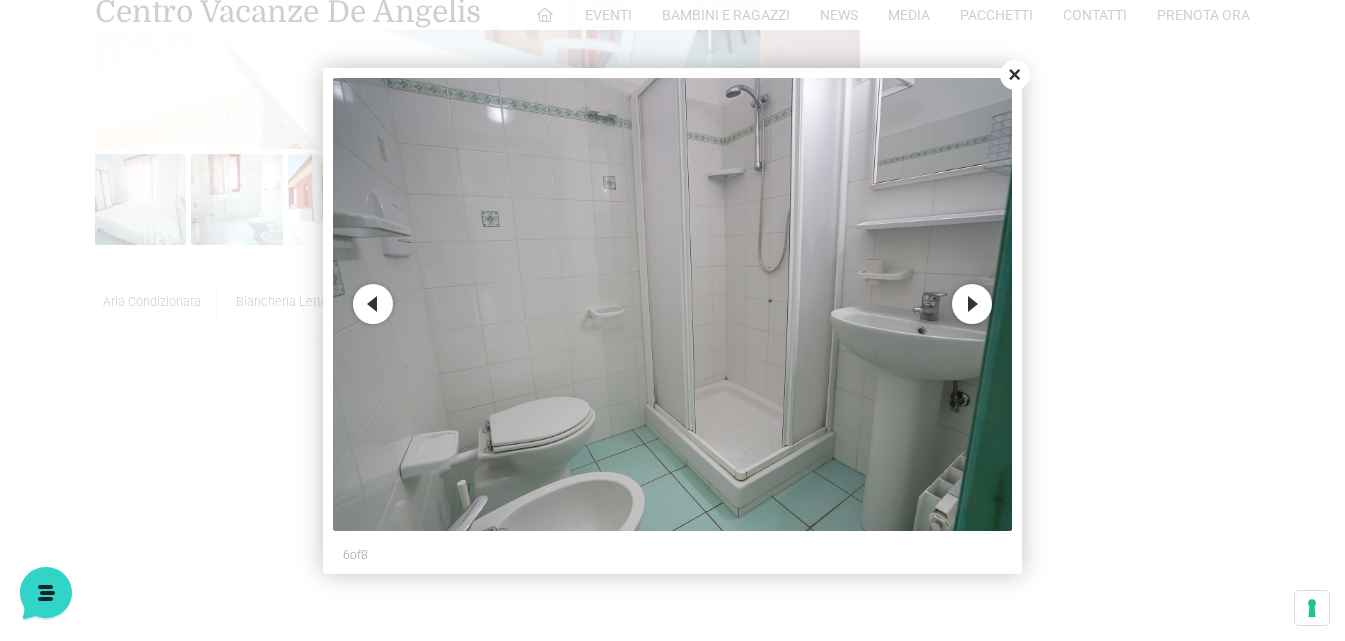 click on "Next" at bounding box center [972, 304] 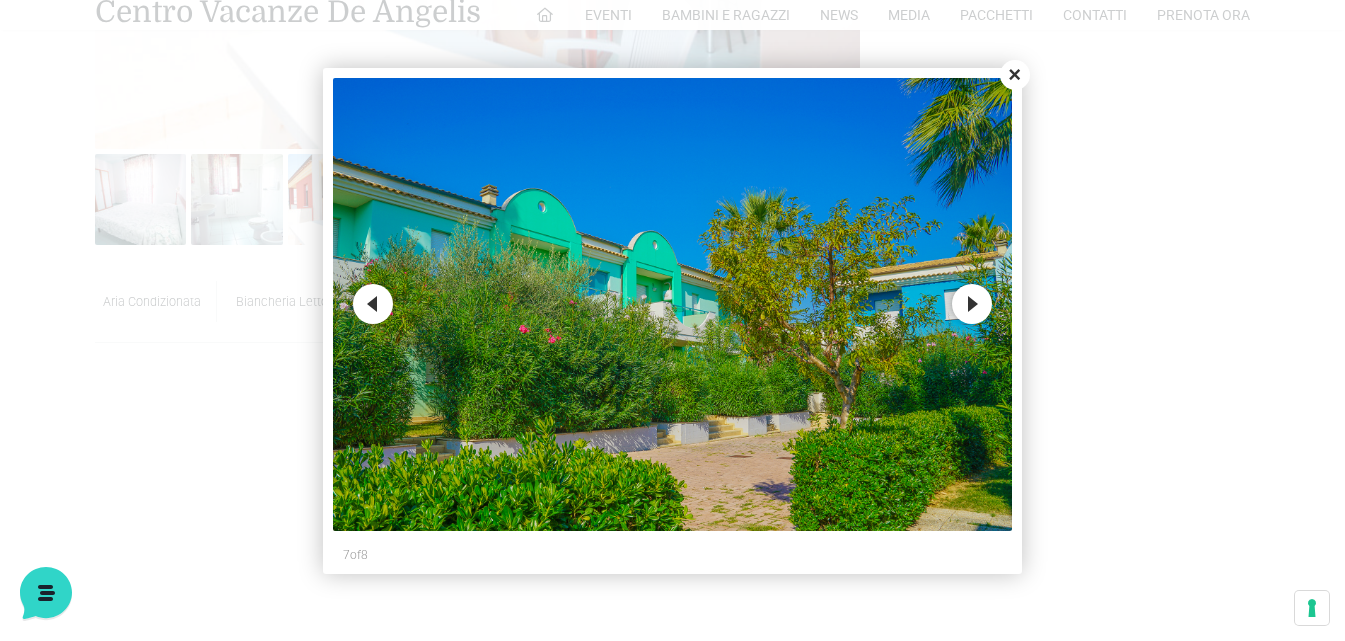 click on "Next" at bounding box center (972, 304) 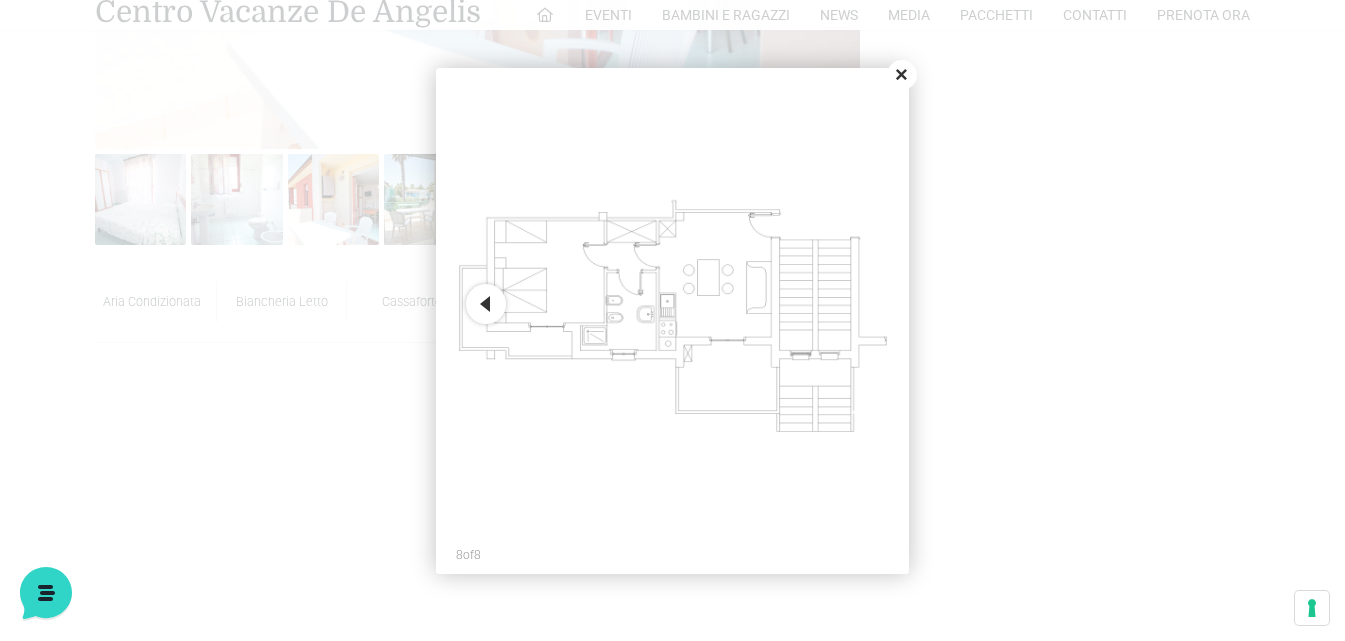 click on "Close" at bounding box center (902, 75) 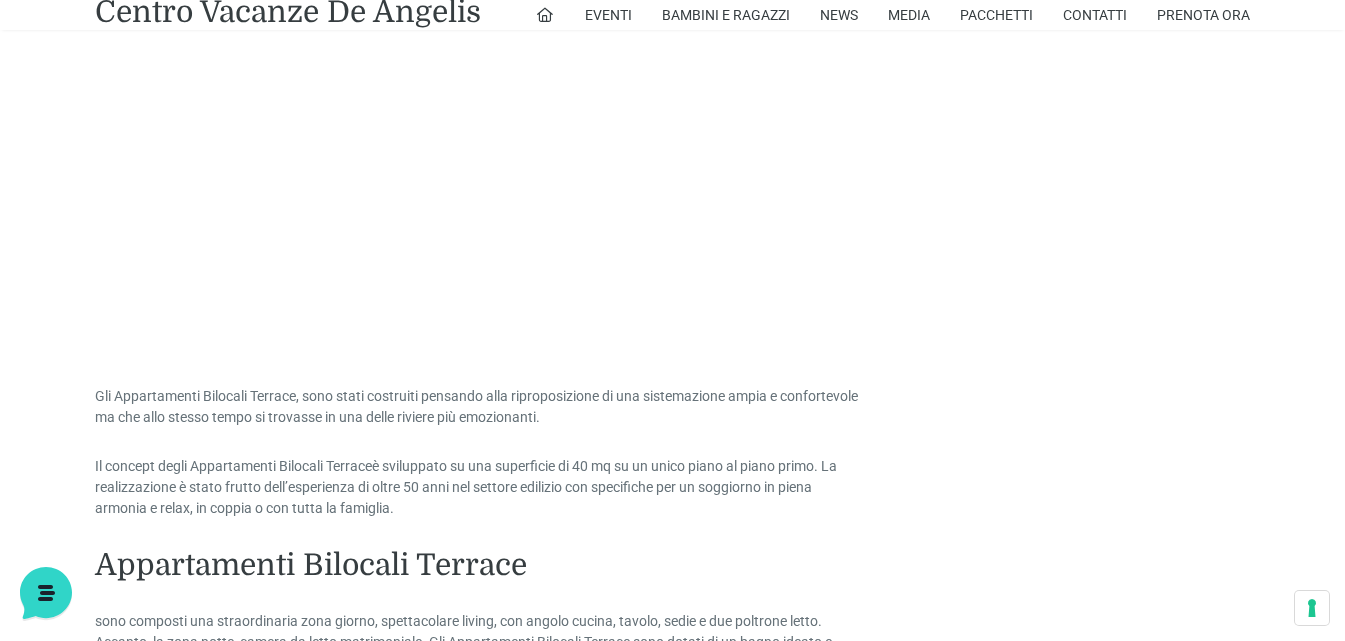 scroll, scrollTop: 1400, scrollLeft: 0, axis: vertical 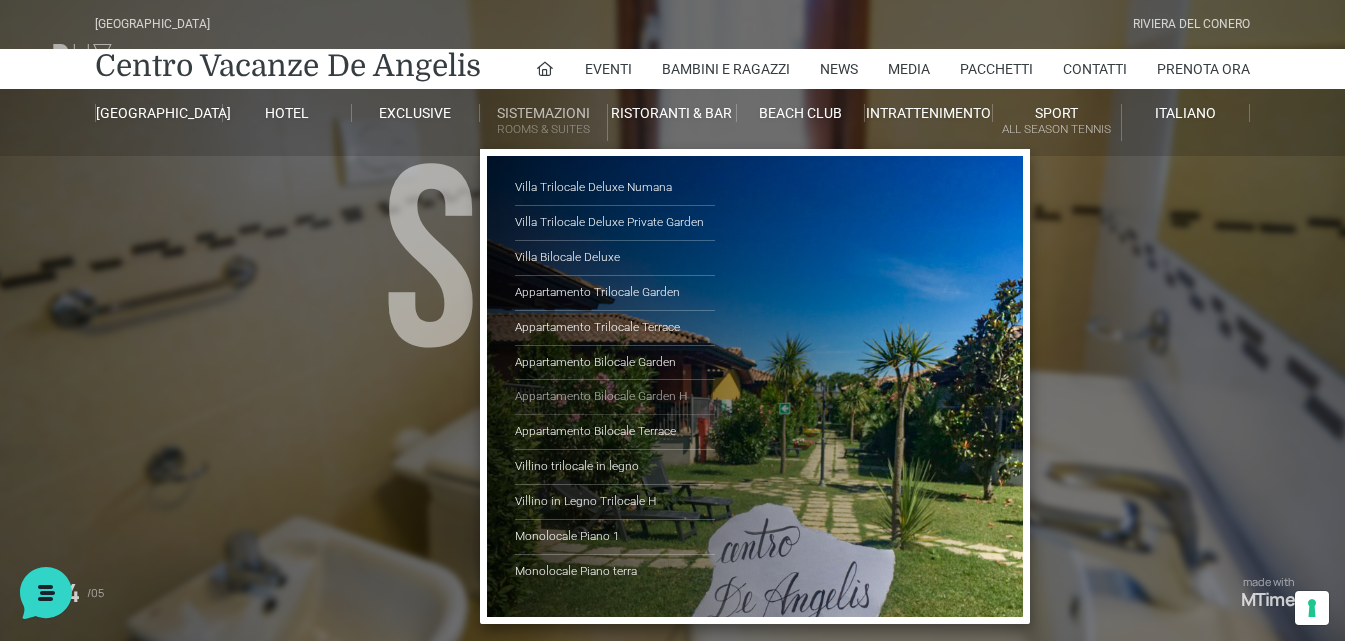 click on "Appartamento Bilocale Garden H" at bounding box center (615, 397) 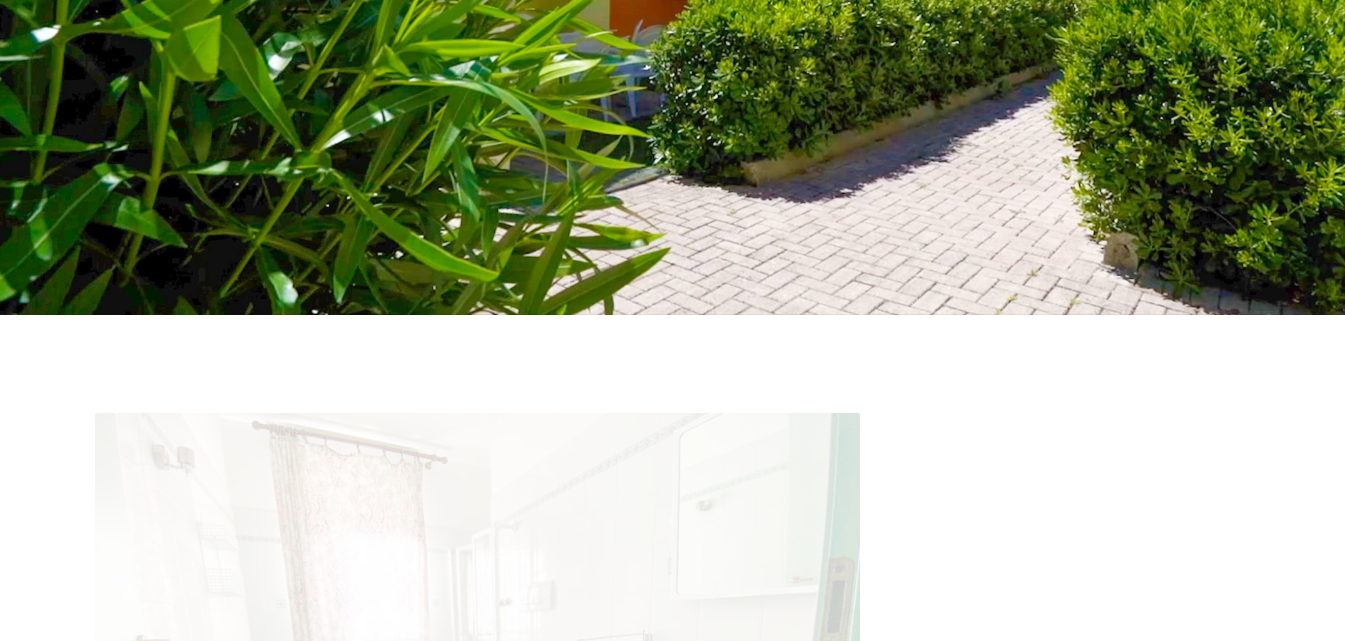 scroll, scrollTop: 300, scrollLeft: 0, axis: vertical 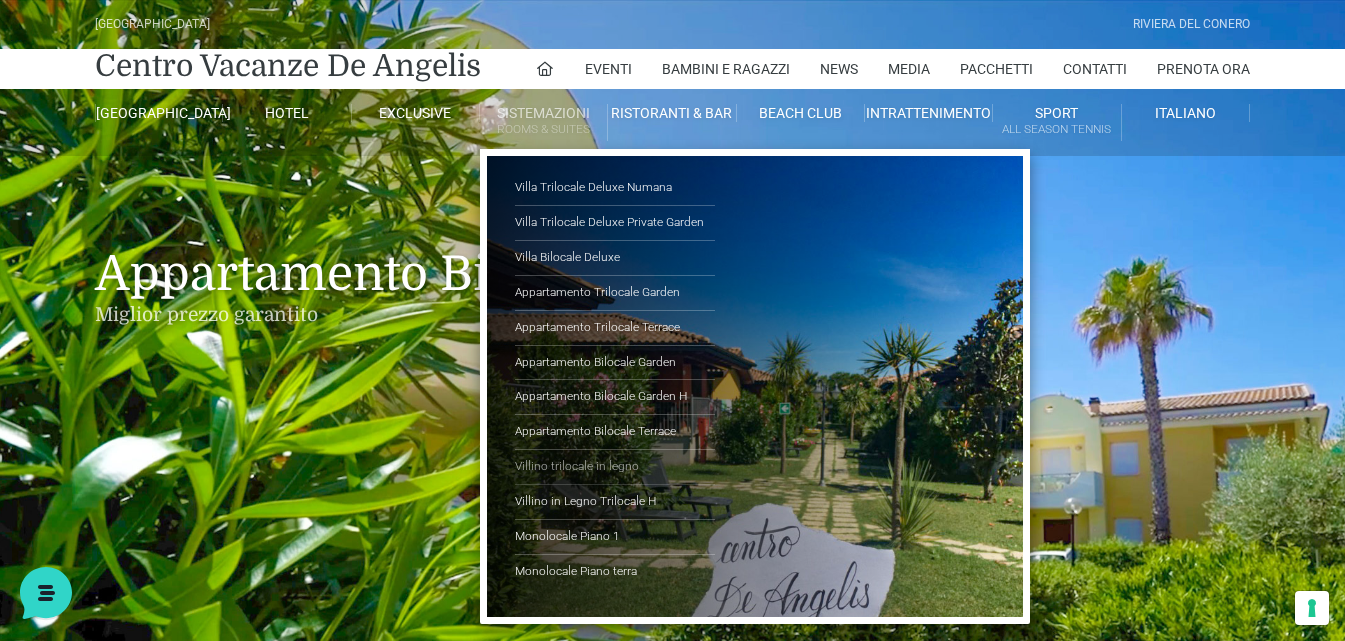 click on "Villino trilocale in legno" at bounding box center [615, 467] 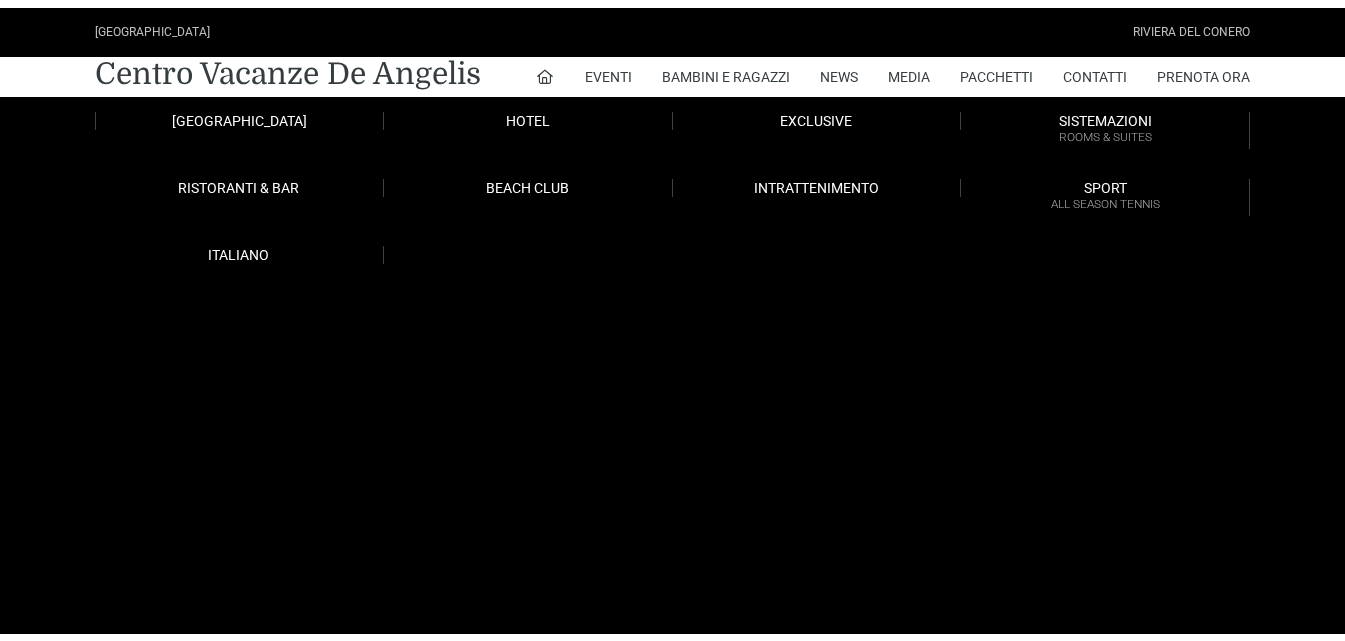 scroll, scrollTop: 0, scrollLeft: 0, axis: both 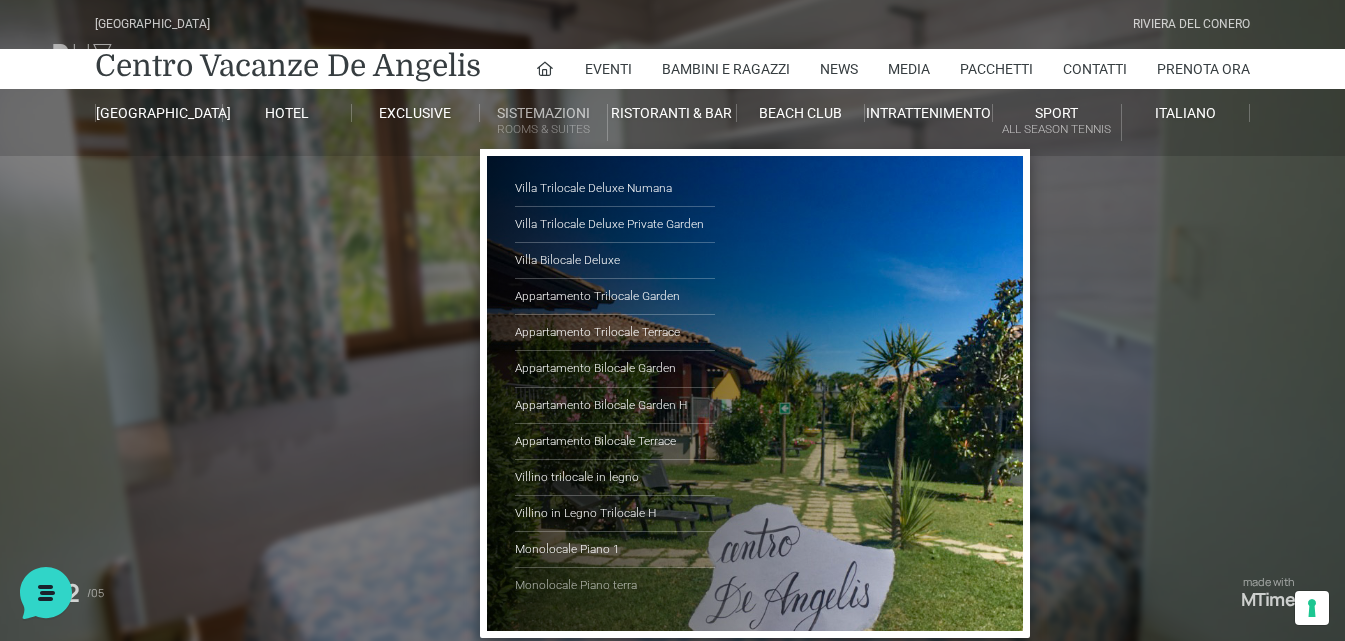 click on "Monolocale Piano terra" at bounding box center (615, 585) 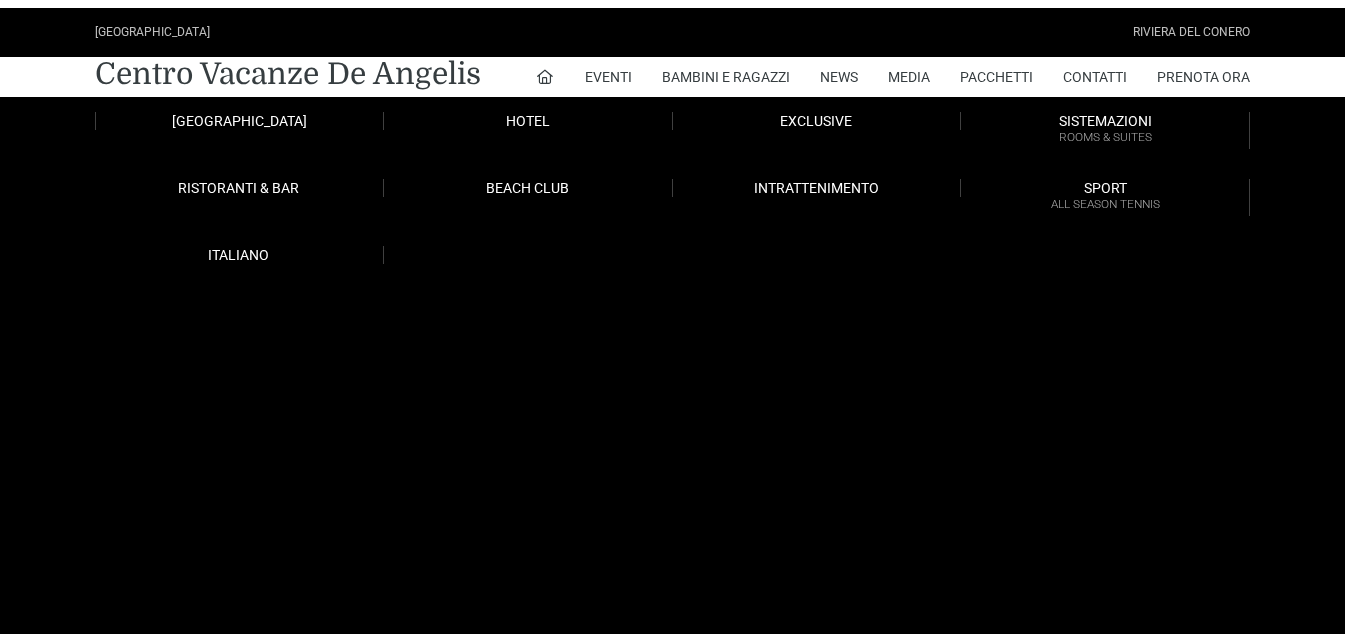 scroll, scrollTop: 0, scrollLeft: 0, axis: both 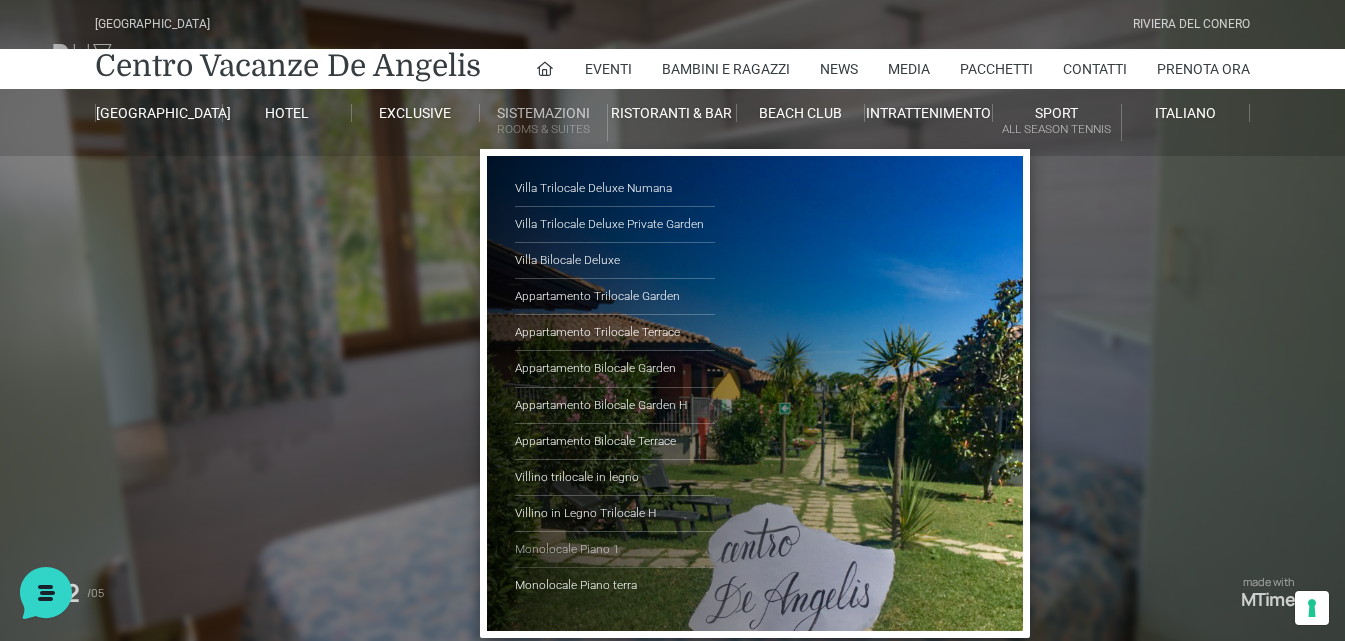 click on "Monolocale Piano 1" at bounding box center [615, 550] 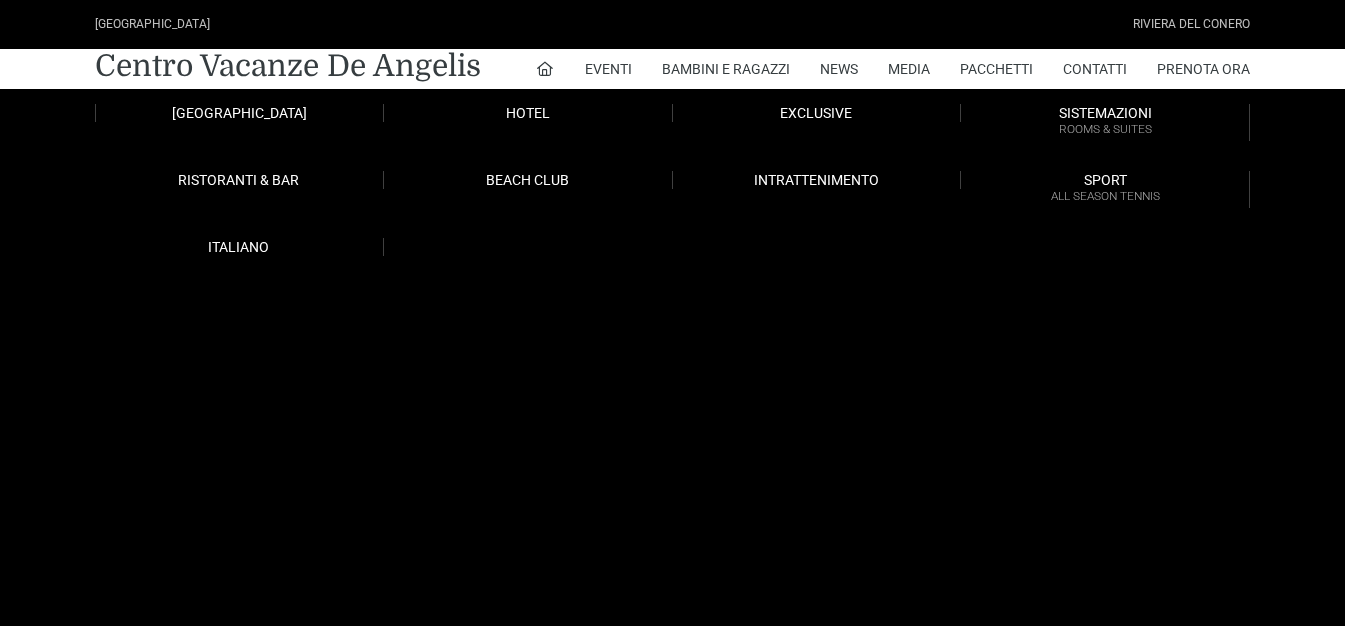 scroll, scrollTop: 0, scrollLeft: 0, axis: both 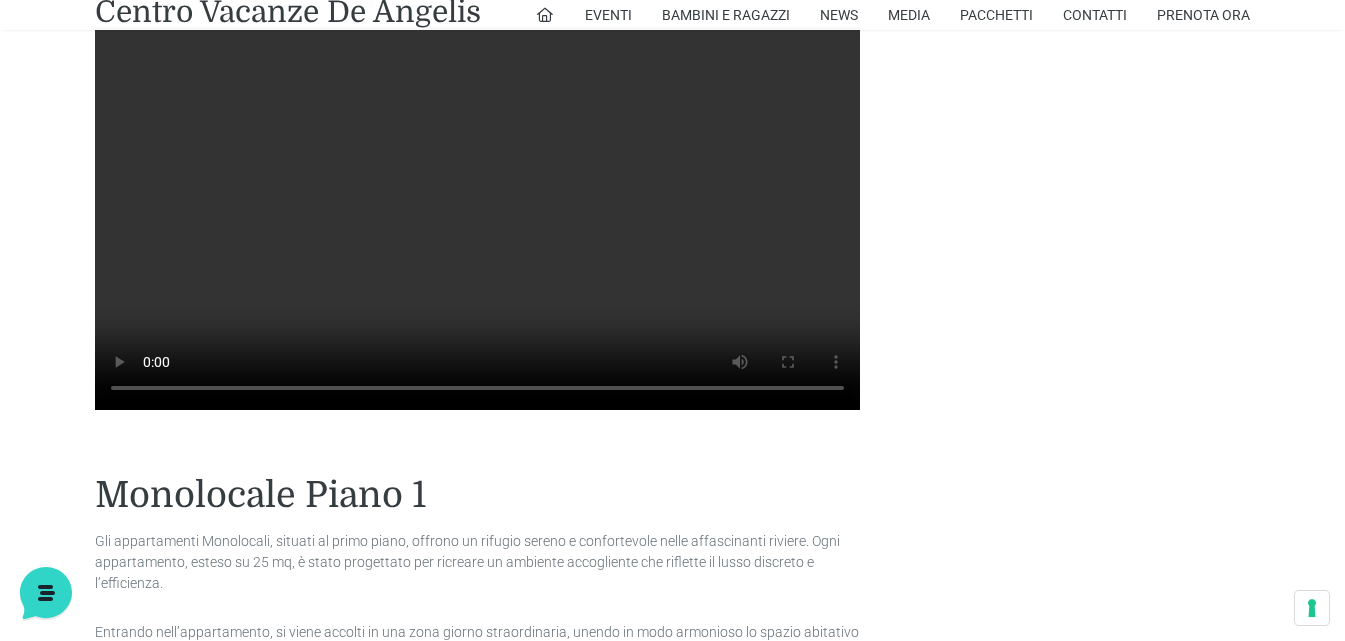 type 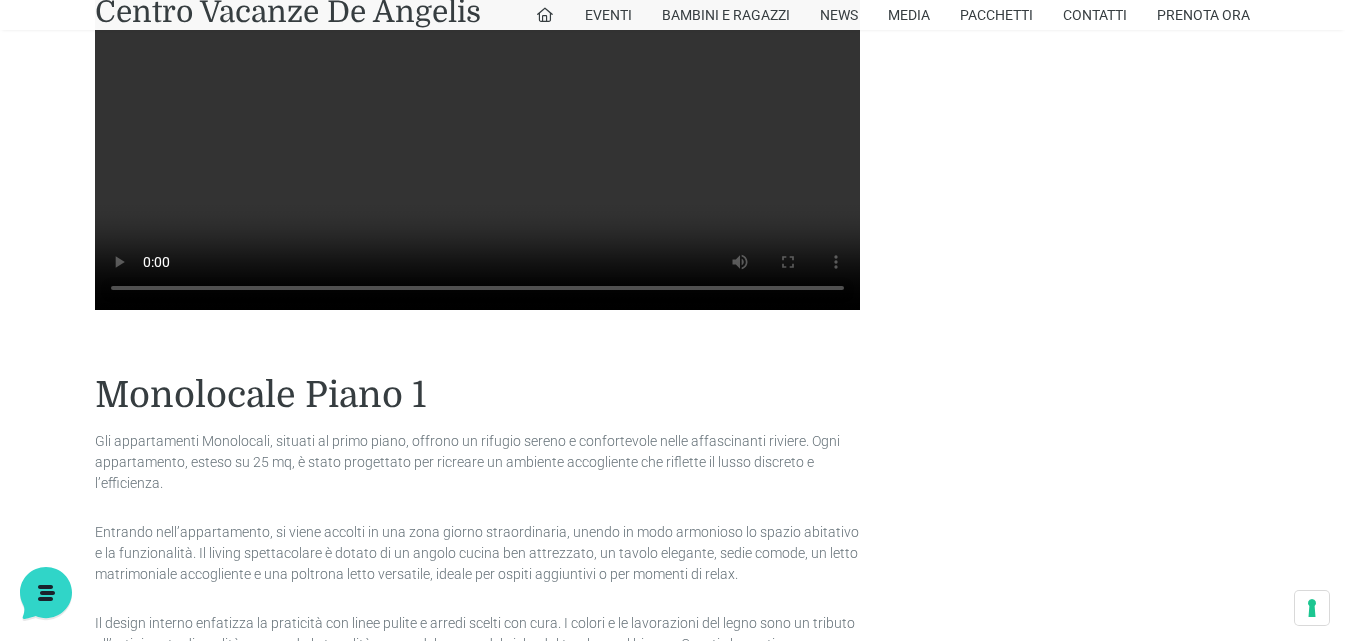 scroll, scrollTop: 1400, scrollLeft: 0, axis: vertical 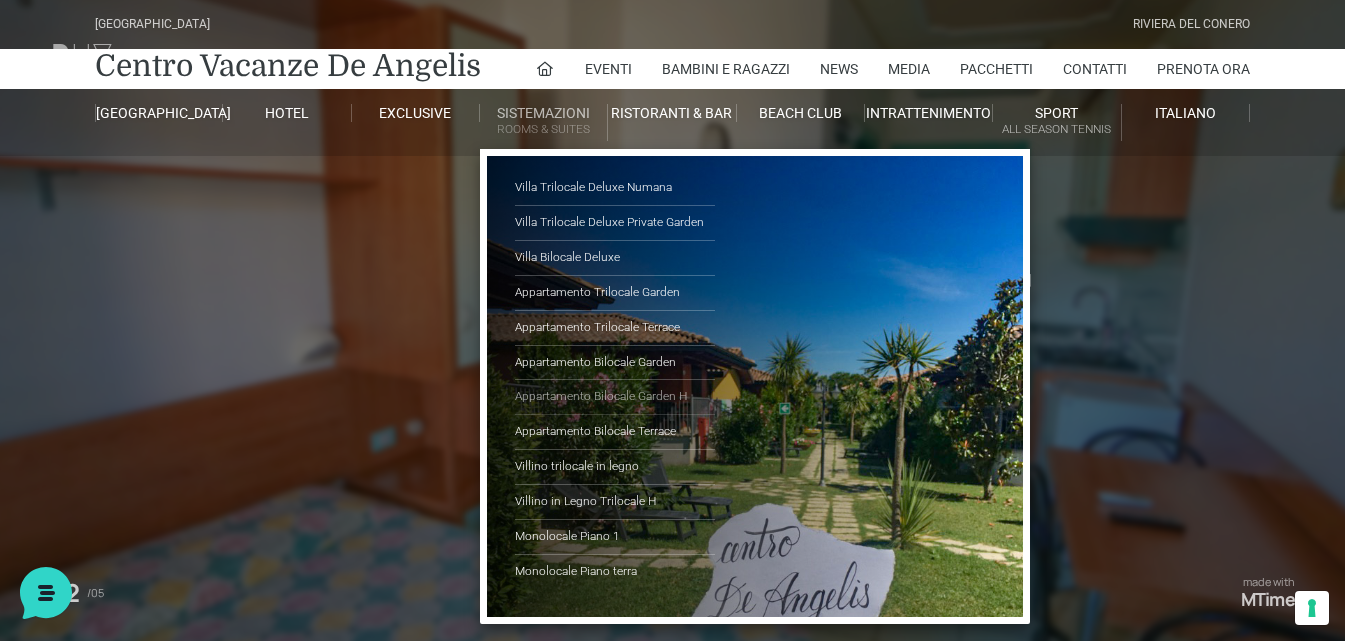 click on "Appartamento Bilocale Garden H" at bounding box center [615, 397] 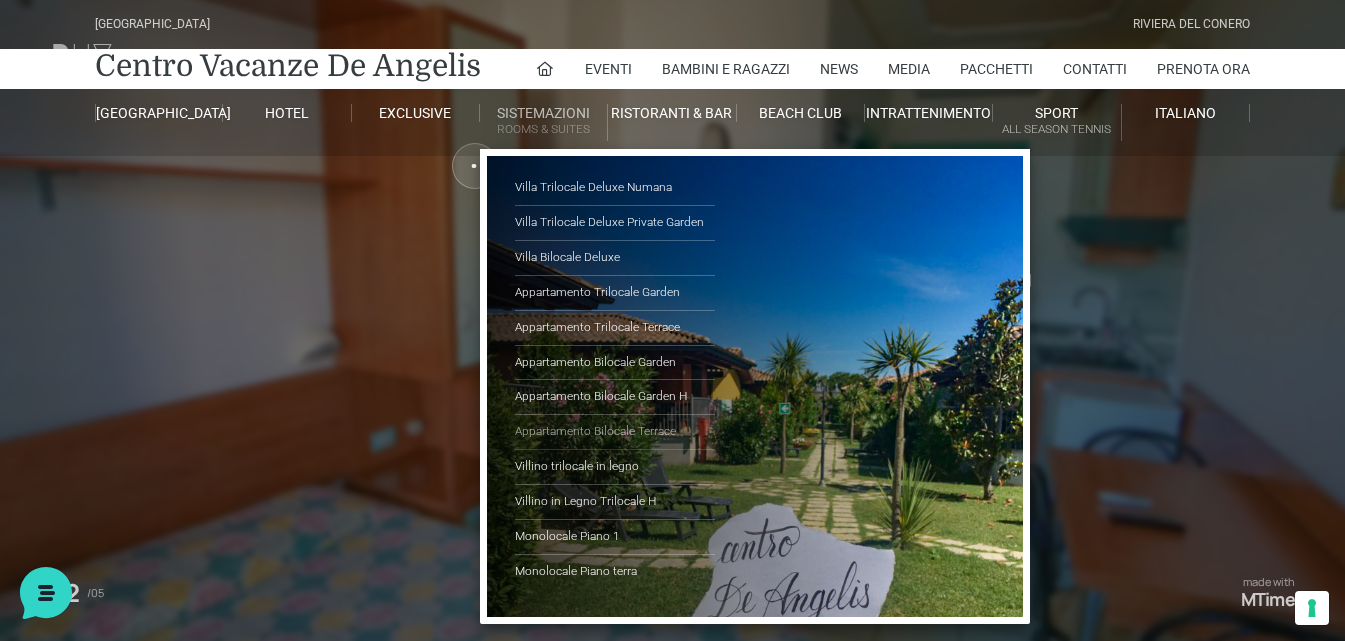 click on "Appartamento Bilocale Terrace" at bounding box center (615, 432) 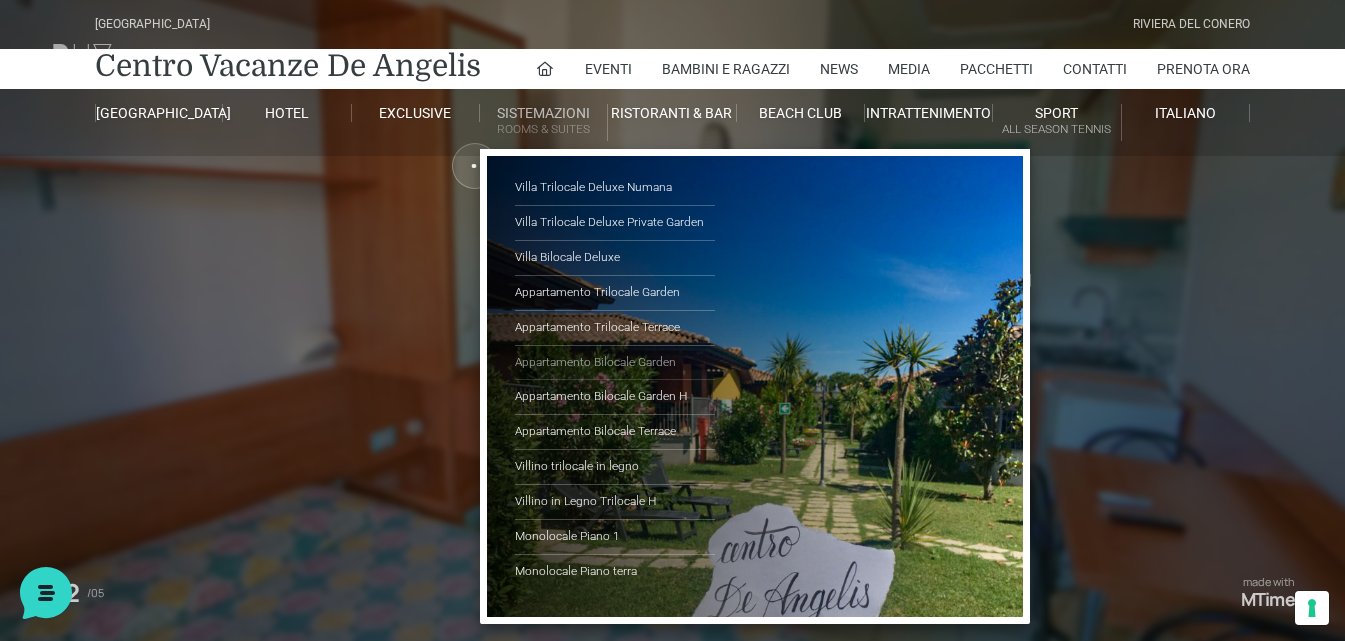 click on "Appartamento Bilocale Garden" at bounding box center (615, 363) 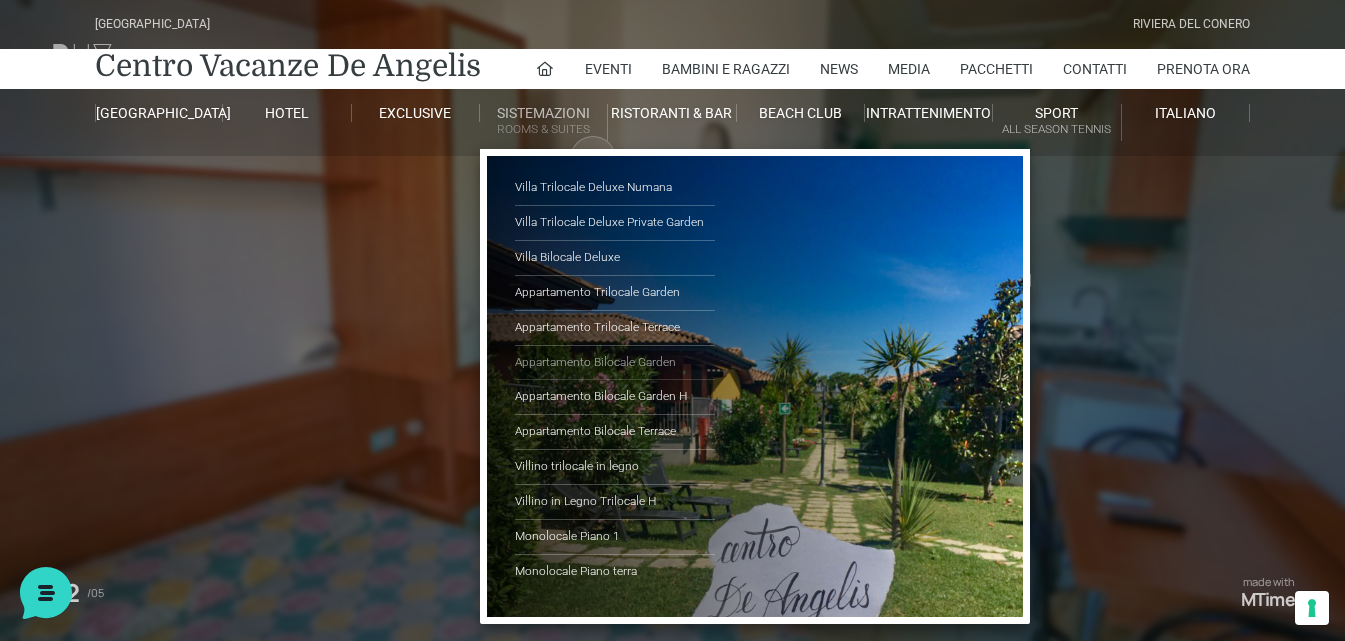 click on "Appartamento Bilocale Garden" at bounding box center [615, 363] 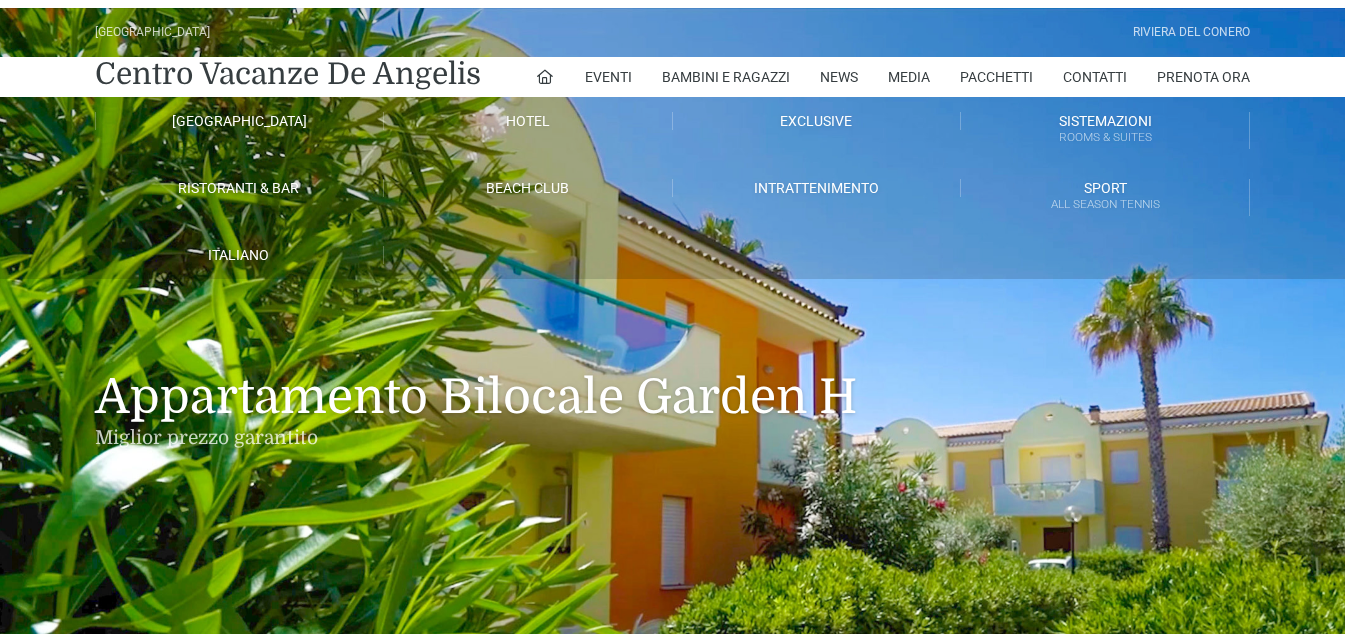 scroll, scrollTop: 0, scrollLeft: 0, axis: both 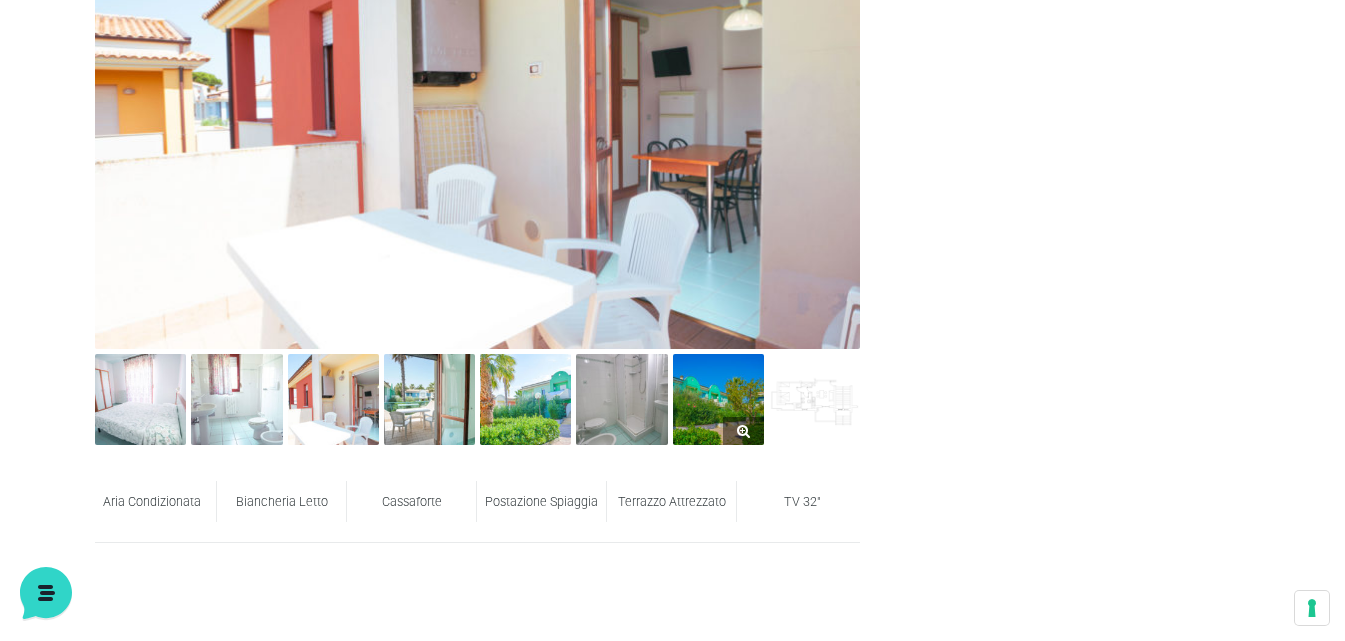 click at bounding box center (718, 399) 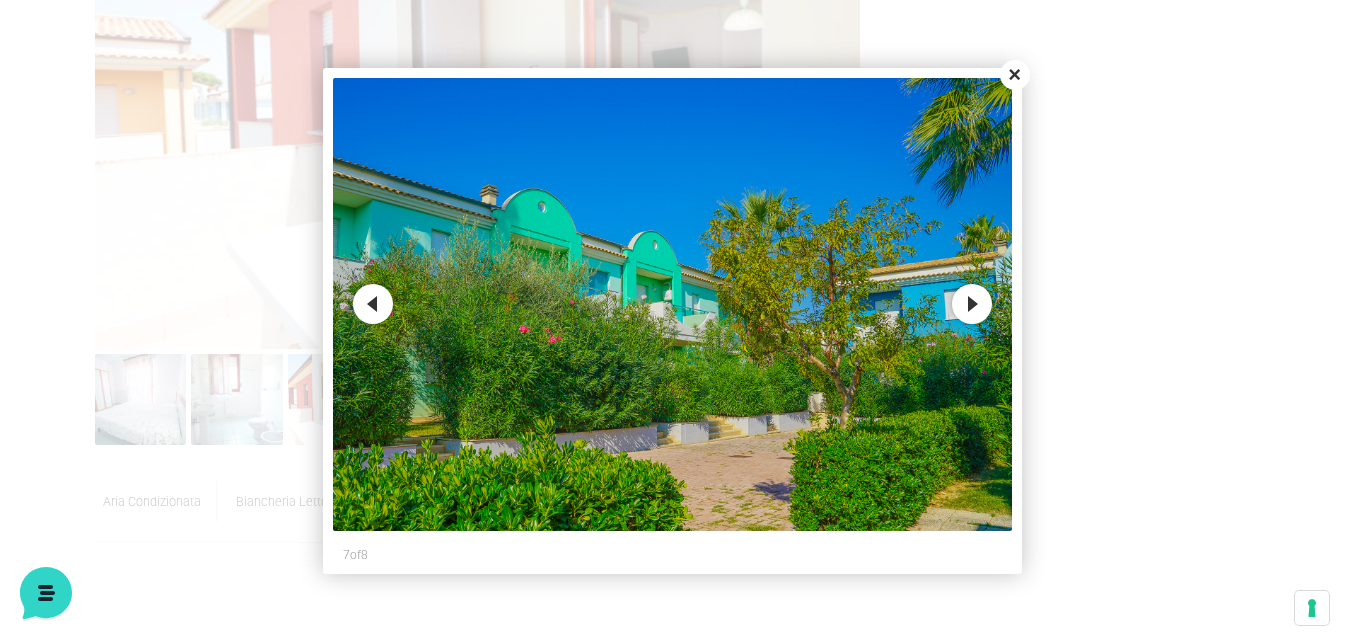 click on "Next" at bounding box center [972, 304] 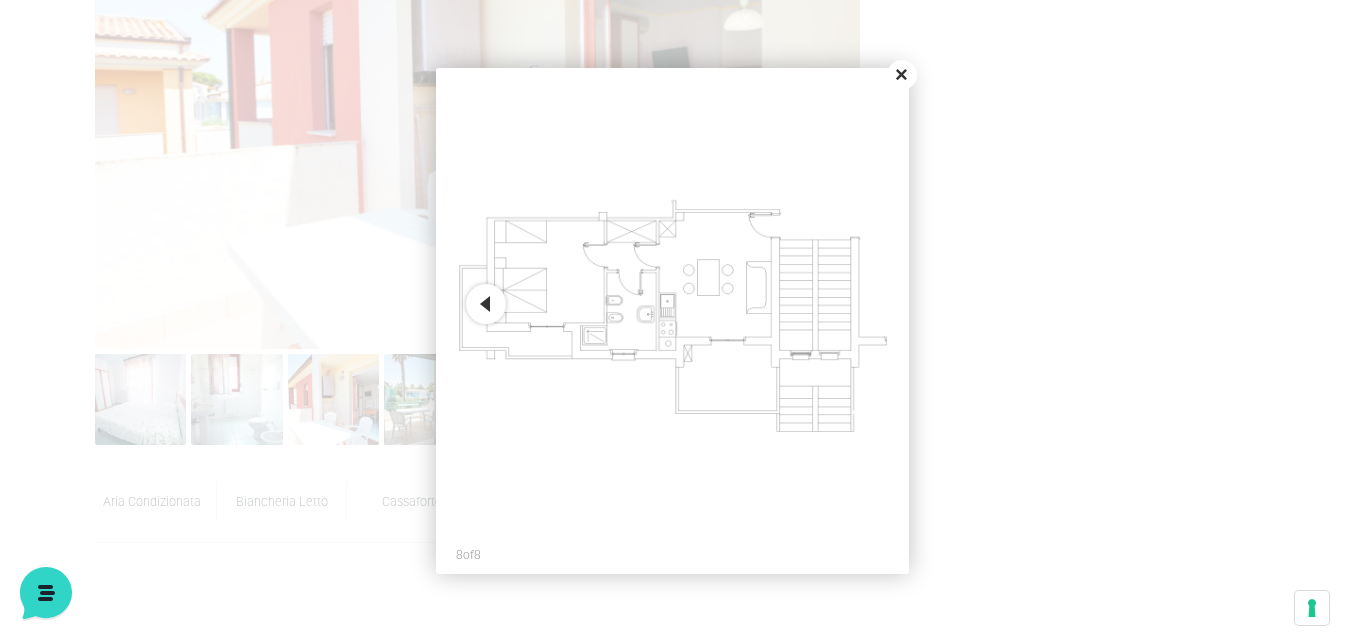 click on "Close" at bounding box center (902, 75) 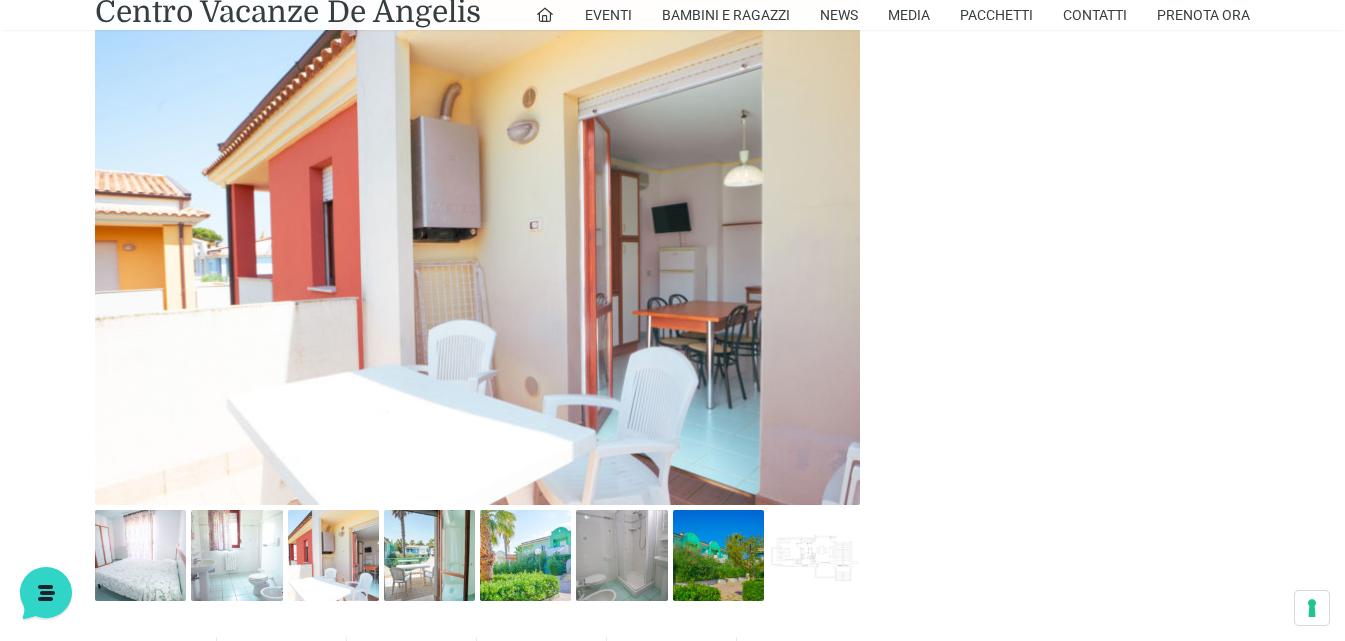 scroll, scrollTop: 700, scrollLeft: 0, axis: vertical 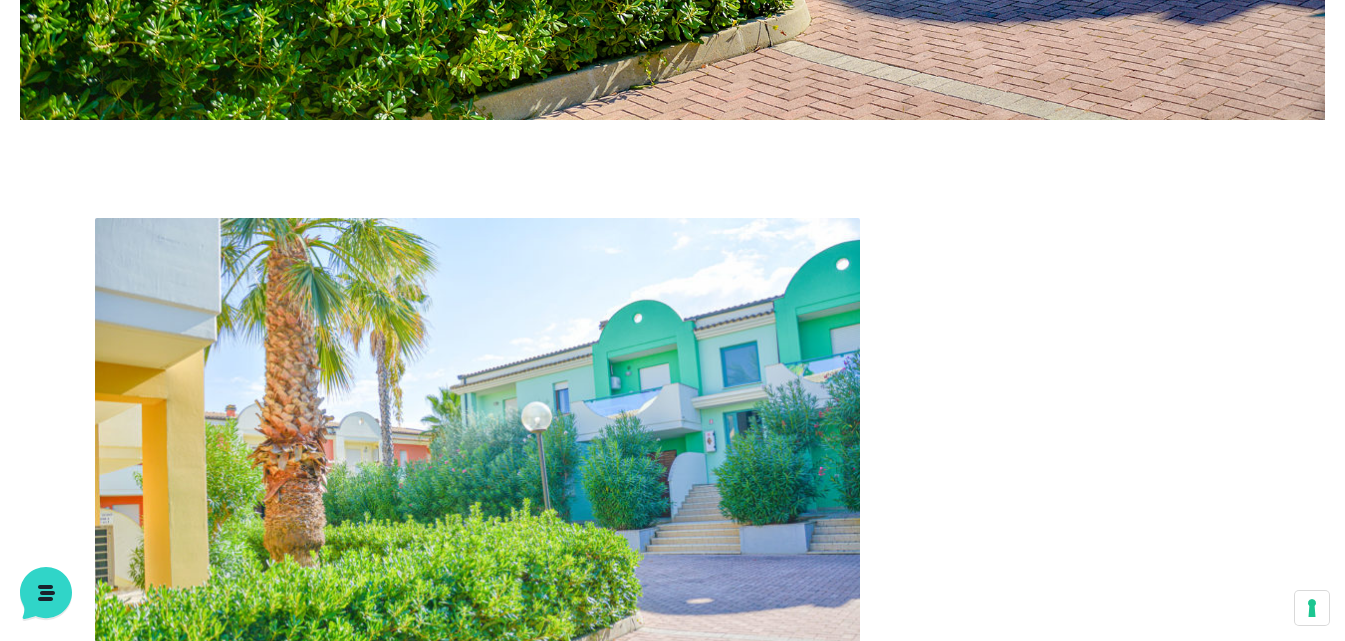 click at bounding box center (477, 473) 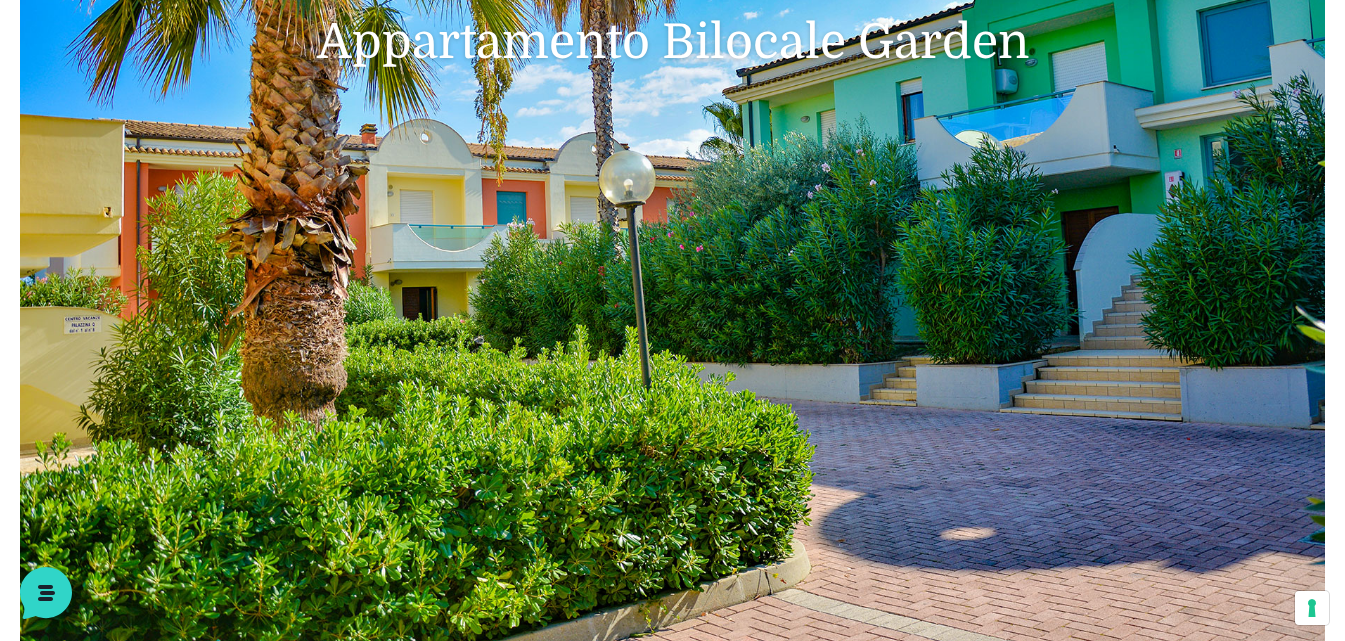 scroll, scrollTop: 0, scrollLeft: 0, axis: both 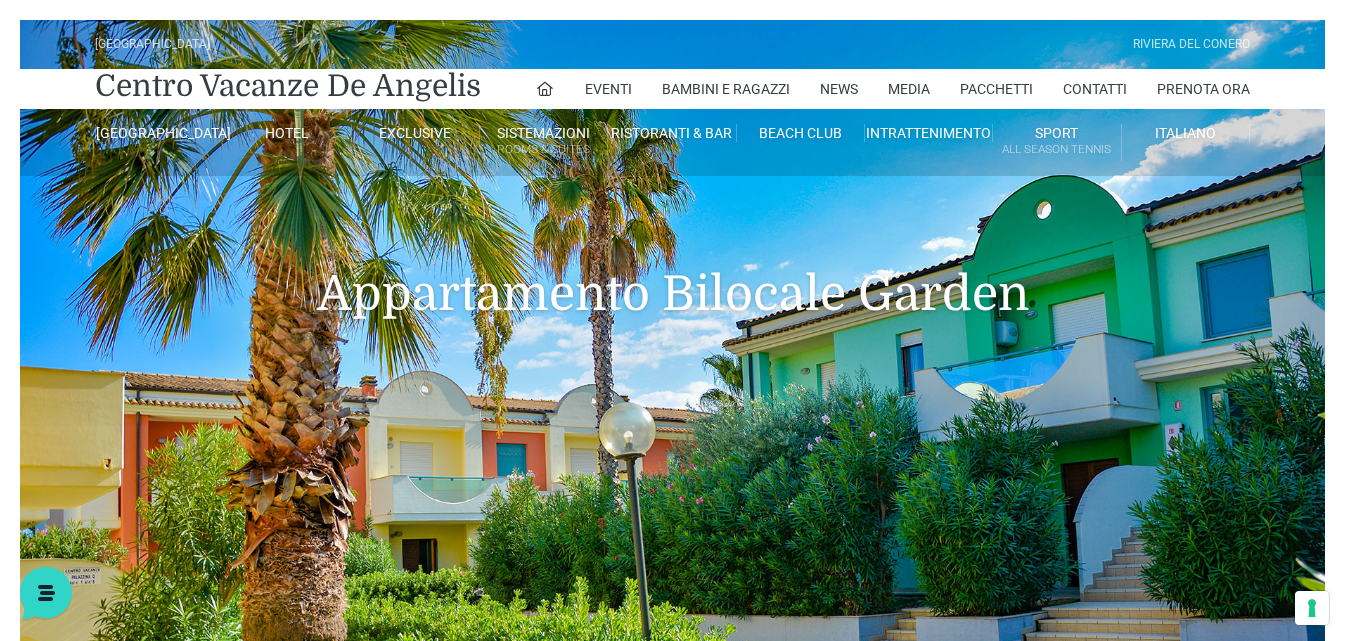 click on "Appartamento Bilocale Garden" at bounding box center (672, 264) 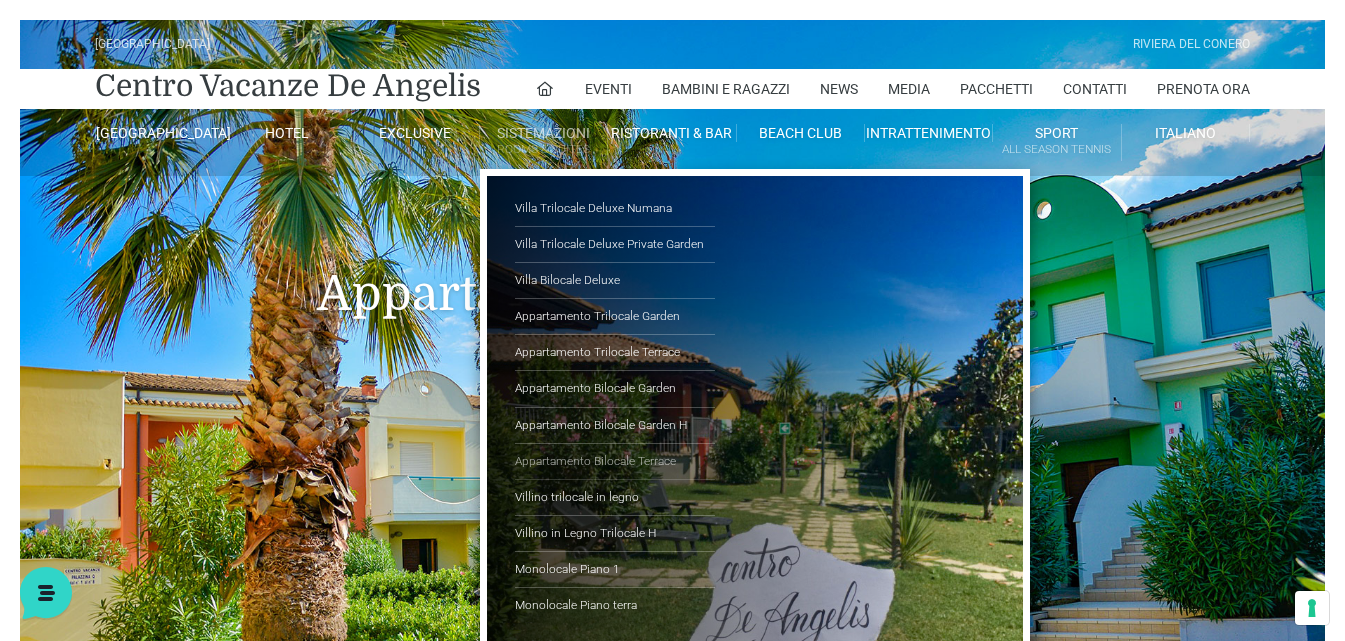 click on "Appartamento Bilocale Terrace" at bounding box center [615, 462] 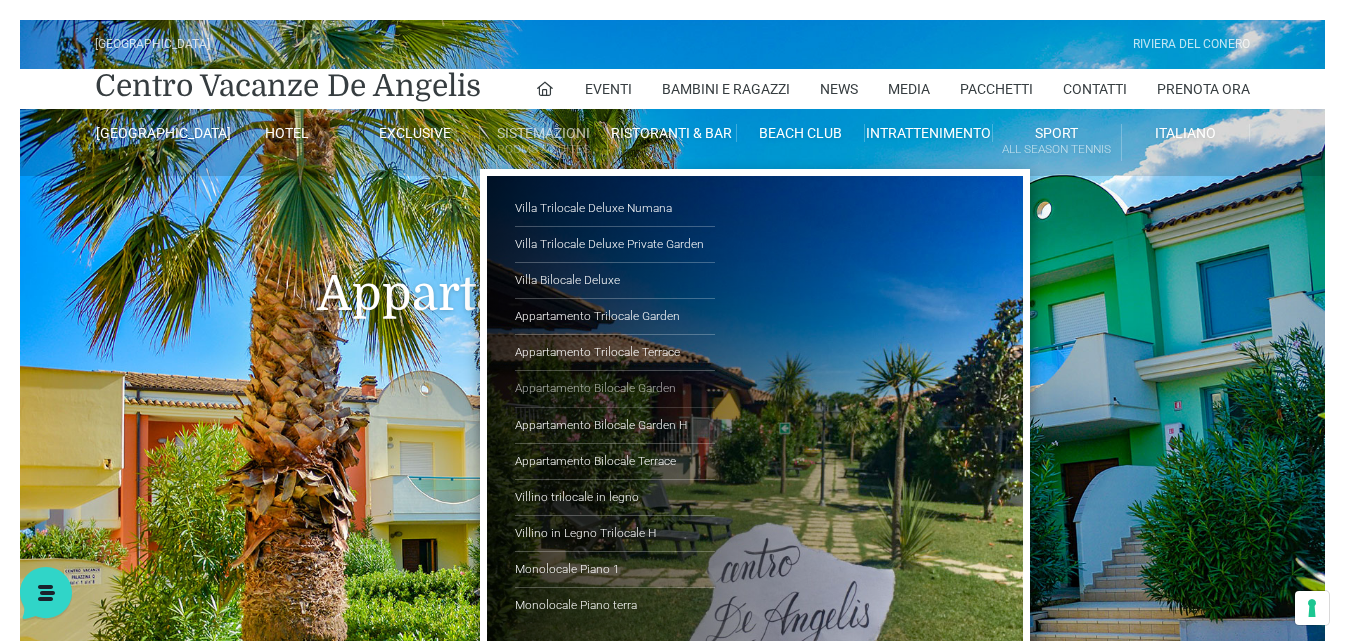 click on "Appartamento Bilocale Garden" at bounding box center [615, 389] 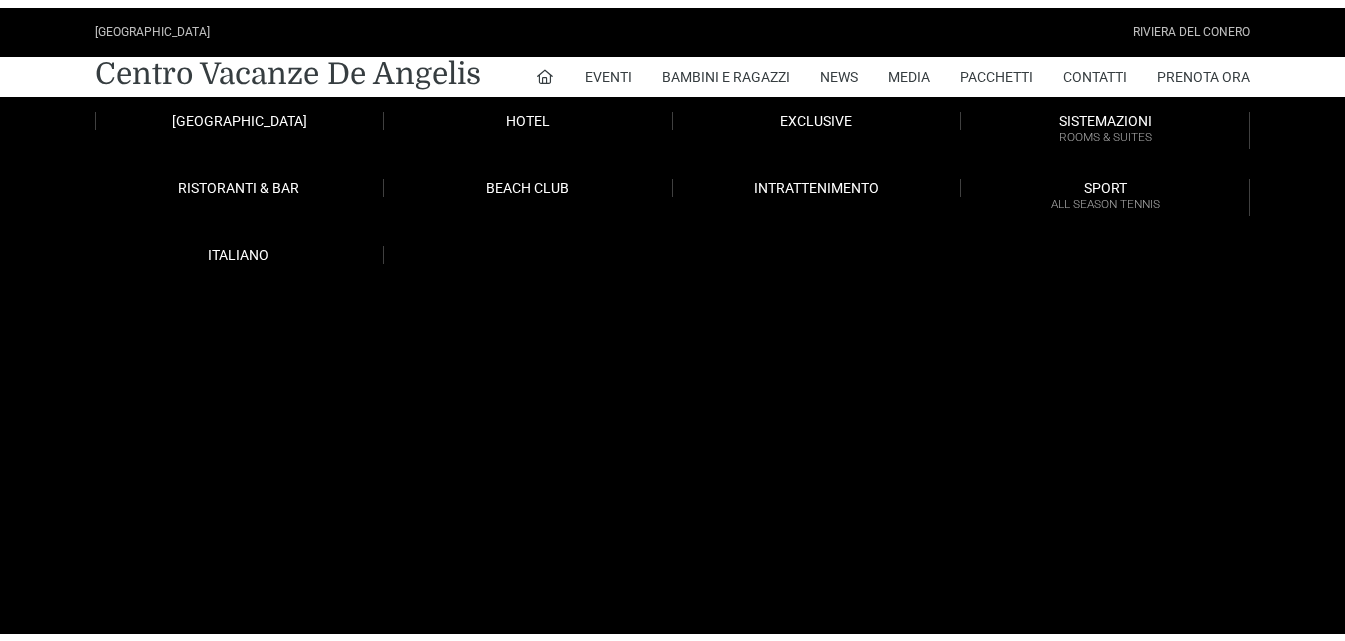scroll, scrollTop: 0, scrollLeft: 0, axis: both 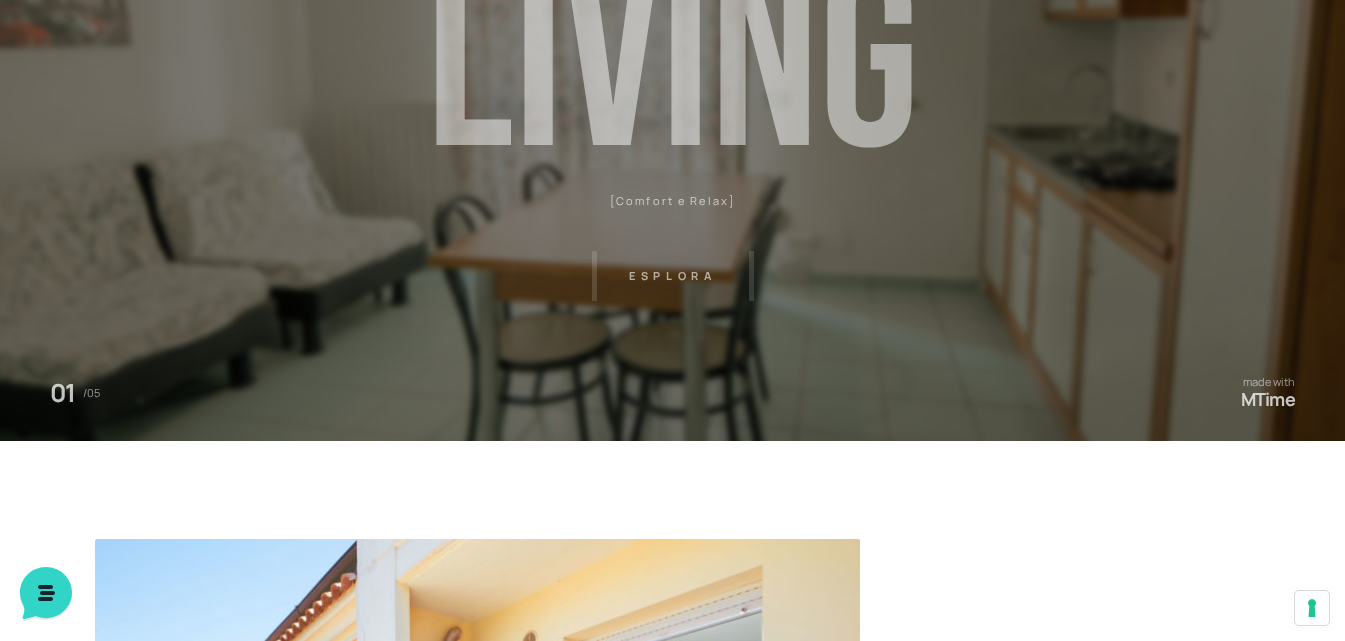 click on "[GEOGRAPHIC_DATA]
[GEOGRAPHIC_DATA]
Centro Vacanze [GEOGRAPHIC_DATA]
Eventi
Miss Italia
Cerimonie
Team building
Bambini e Ragazzi
Holly Beach Club
Holly Teeny Club
[PERSON_NAME] Club
Piscine
Iscrizioni Holly Club
News
Media
Pacchetti
Contatti
Prenota Ora
[GEOGRAPHIC_DATA]
Parco Piscine
Oasi Naturale
Cappellina
Sala Convegni
[GEOGRAPHIC_DATA]
Store
Concierge
Colonnina Ricarica
Mappa del Villaggio
Hotel
Suite Prestige
Camera Prestige
Camera Suite H
Sala Meeting
Exclusive
[GEOGRAPHIC_DATA]
Dimora Padronale
Villa 601 Alpine
Villa Classic
Bilocale Garden Gold
Sistemazioni Rooms & Suites
[GEOGRAPHIC_DATA] Deluxe Numana
Villa Trilocale Deluxe Private Garden
Villa Bilocale Deluxe
Appartamento Trilocale Garden" at bounding box center [672, 250] 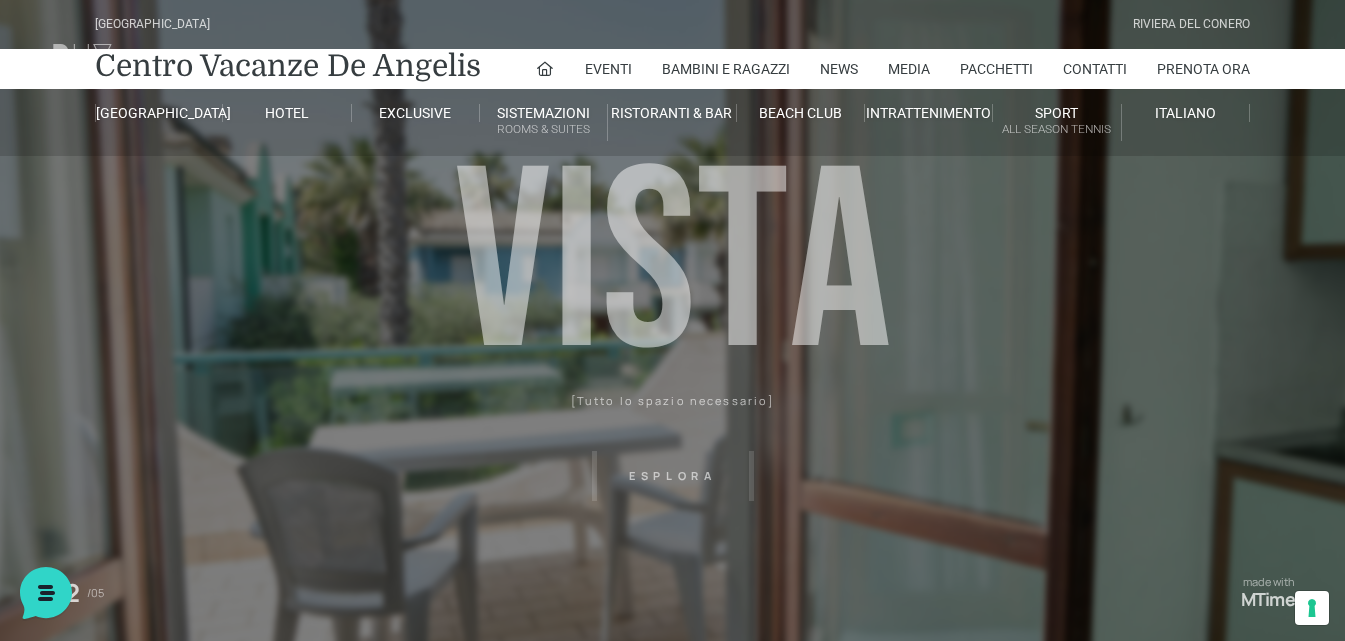 click on "[GEOGRAPHIC_DATA]
[GEOGRAPHIC_DATA]
Centro Vacanze [GEOGRAPHIC_DATA]
Eventi
Miss Italia
Cerimonie
Team building
Bambini e Ragazzi
Holly Beach Club
Holly Teeny Club
[PERSON_NAME] Club
Piscine
Iscrizioni Holly Club
News
Media
Pacchetti
Contatti
Prenota Ora
[GEOGRAPHIC_DATA]
Parco Piscine
Oasi Naturale
Cappellina
Sala Convegni
[GEOGRAPHIC_DATA]
Store
Concierge
Colonnina Ricarica
Mappa del Villaggio
Hotel
Suite Prestige
Camera Prestige
Camera Suite H
Sala Meeting
Exclusive
[GEOGRAPHIC_DATA]
Dimora Padronale
Villa 601 Alpine
Villa Classic
Bilocale Garden Gold
Sistemazioni Rooms & Suites
[GEOGRAPHIC_DATA] Deluxe Numana
Villa Trilocale Deluxe Private Garden
Villa Bilocale Deluxe
Appartamento Trilocale Garden" at bounding box center (672, 450) 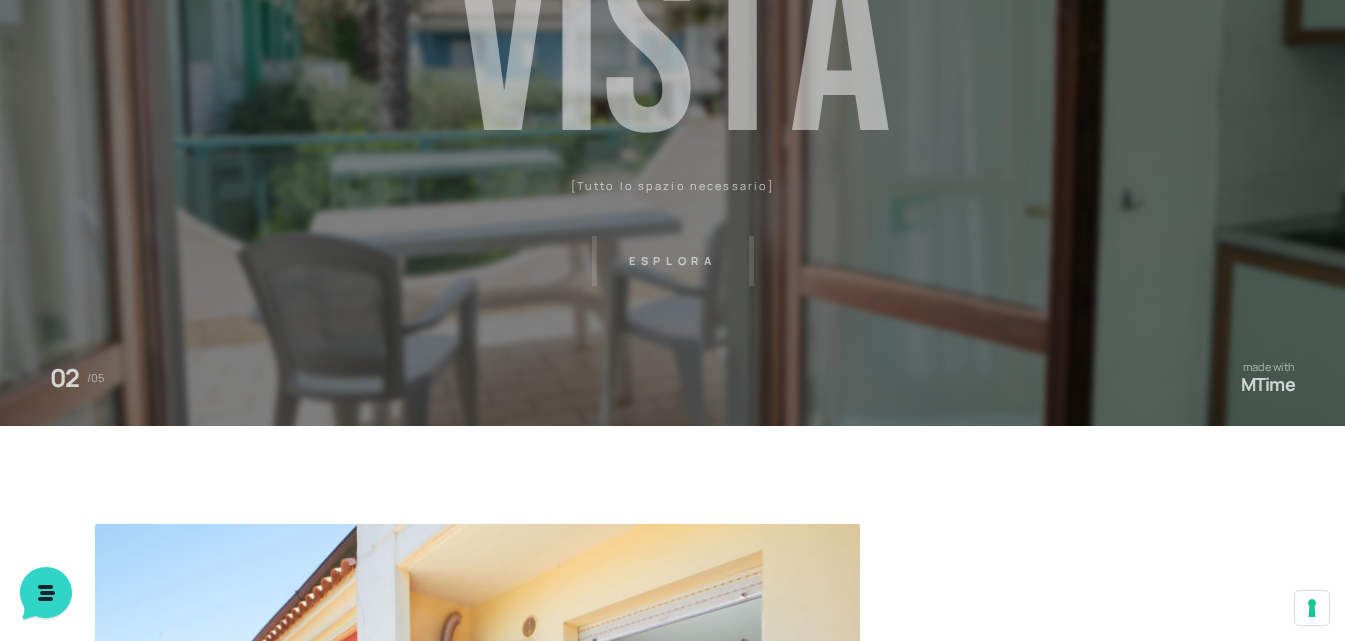 scroll, scrollTop: 0, scrollLeft: 0, axis: both 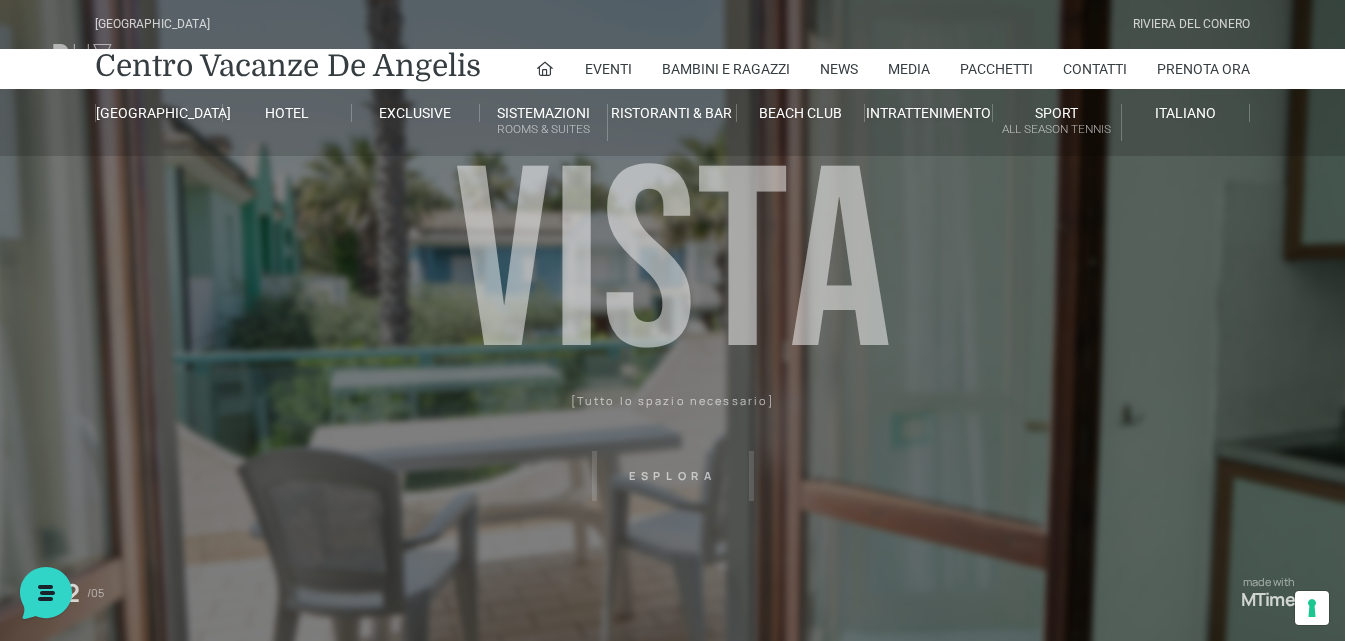 click on "[GEOGRAPHIC_DATA]
[GEOGRAPHIC_DATA]
Centro Vacanze [GEOGRAPHIC_DATA]
Eventi
Miss Italia
Cerimonie
Team building
Bambini e Ragazzi
Holly Beach Club
Holly Teeny Club
[PERSON_NAME] Club
Piscine
Iscrizioni Holly Club
News
Media
Pacchetti
Contatti
Prenota Ora
[GEOGRAPHIC_DATA]
Parco Piscine
Oasi Naturale
Cappellina
Sala Convegni
[GEOGRAPHIC_DATA]
Store
Concierge
Colonnina Ricarica
Mappa del Villaggio
Hotel
Suite Prestige
Camera Prestige
Camera Suite H
Sala Meeting
Exclusive
[GEOGRAPHIC_DATA]
Dimora Padronale
Villa 601 Alpine
Villa Classic
Bilocale Garden Gold
Sistemazioni Rooms & Suites
[GEOGRAPHIC_DATA] Deluxe Numana
Villa Trilocale Deluxe Private Garden
Villa Bilocale Deluxe
Appartamento Trilocale Garden" at bounding box center (672, 450) 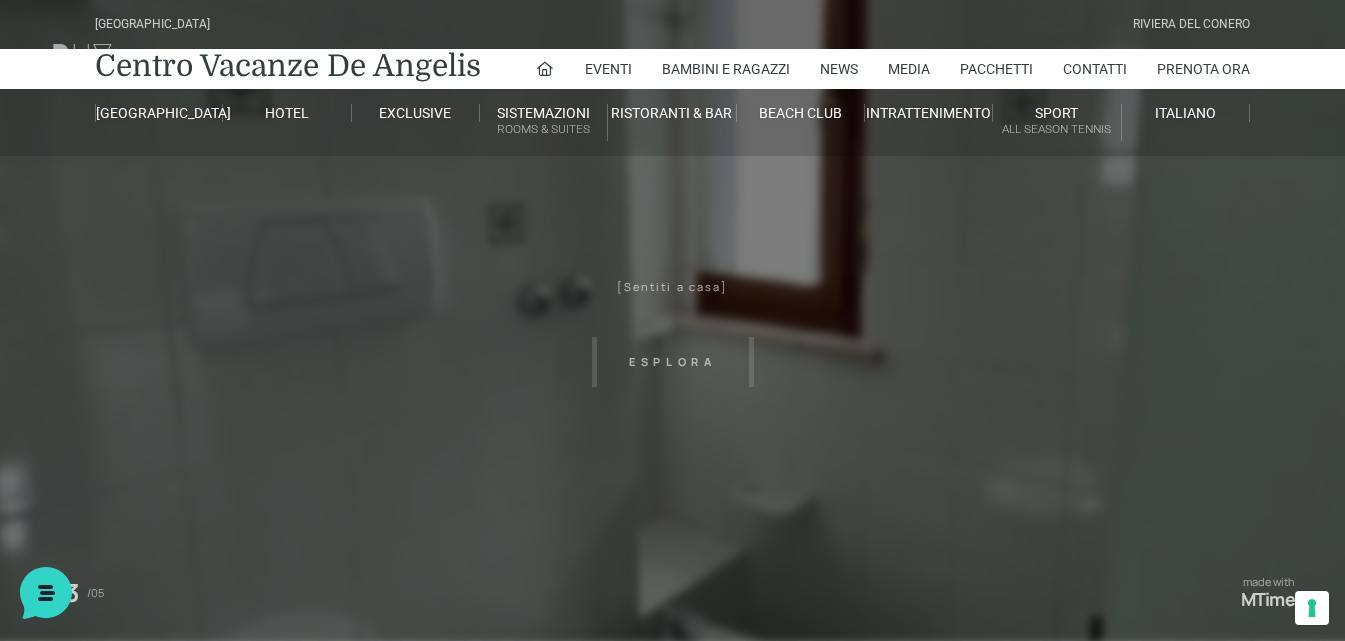 click on "[GEOGRAPHIC_DATA]
[GEOGRAPHIC_DATA]
Centro Vacanze [GEOGRAPHIC_DATA]
Eventi
Miss Italia
Cerimonie
Team building
Bambini e Ragazzi
Holly Beach Club
Holly Teeny Club
[PERSON_NAME] Club
Piscine
Iscrizioni Holly Club
News
Media
Pacchetti
Contatti
Prenota Ora
[GEOGRAPHIC_DATA]
Parco Piscine
Oasi Naturale
Cappellina
Sala Convegni
[GEOGRAPHIC_DATA]
Store
Concierge
Colonnina Ricarica
Mappa del Villaggio
Hotel
Suite Prestige
Camera Prestige
Camera Suite H
Sala Meeting
Exclusive
[GEOGRAPHIC_DATA]
Dimora Padronale
Villa 601 Alpine
Villa Classic
Bilocale Garden Gold
Sistemazioni Rooms & Suites
[GEOGRAPHIC_DATA] Deluxe Numana
Villa Trilocale Deluxe Private Garden
Villa Bilocale Deluxe
Appartamento Trilocale Garden" at bounding box center (672, 450) 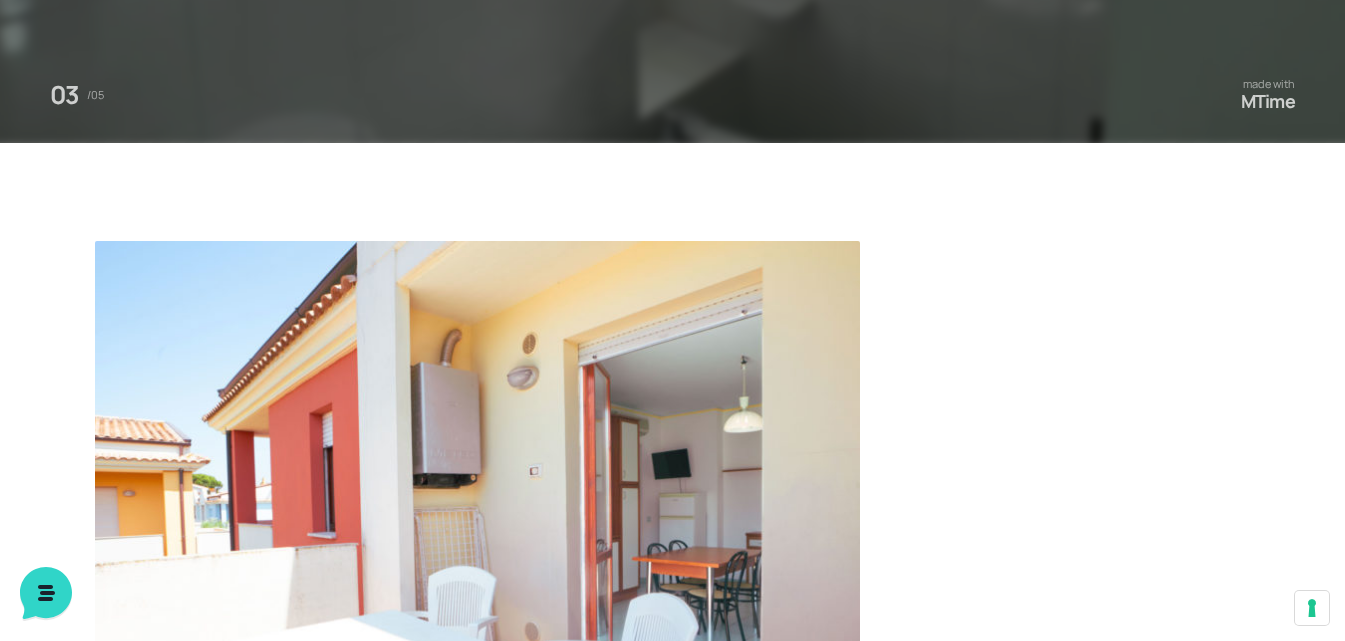 scroll, scrollTop: 100, scrollLeft: 0, axis: vertical 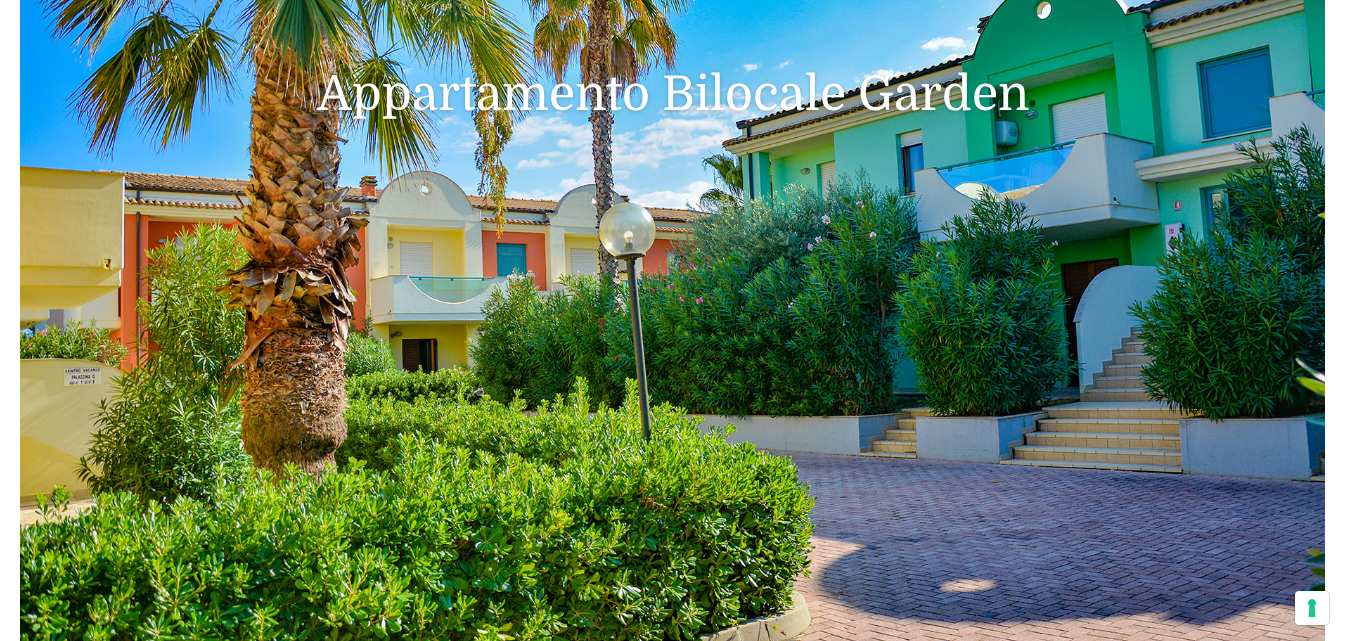 click on "[GEOGRAPHIC_DATA]
[GEOGRAPHIC_DATA]
Centro Vacanze [GEOGRAPHIC_DATA]
Eventi
Miss Italia
Cerimonie
Team building
Bambini e Ragazzi
Holly Beach Club
Holly Teeny Club
[PERSON_NAME] Club
Piscine
Iscrizioni Holly Club
News
Media
Pacchetti
Contatti
Prenota Ora
[GEOGRAPHIC_DATA]
Parco Piscine
Oasi Naturale
Cappellina
Sala Convegni
[GEOGRAPHIC_DATA]
Store
Concierge
Colonnina Ricarica
Mappa del Villaggio
Hotel
Suite Prestige
Camera Prestige
Camera Suite H
Sala Meeting
Exclusive
[GEOGRAPHIC_DATA]
Dimora Padronale
Villa 601 Alpine
Villa Classic
Bilocale Garden Gold
Sistemazioni Rooms & Suites
[GEOGRAPHIC_DATA] Deluxe Numana
Villa Trilocale Deluxe Private Garden
Villa Bilocale Deluxe
Appartamento Trilocale Garden" at bounding box center [672, 270] 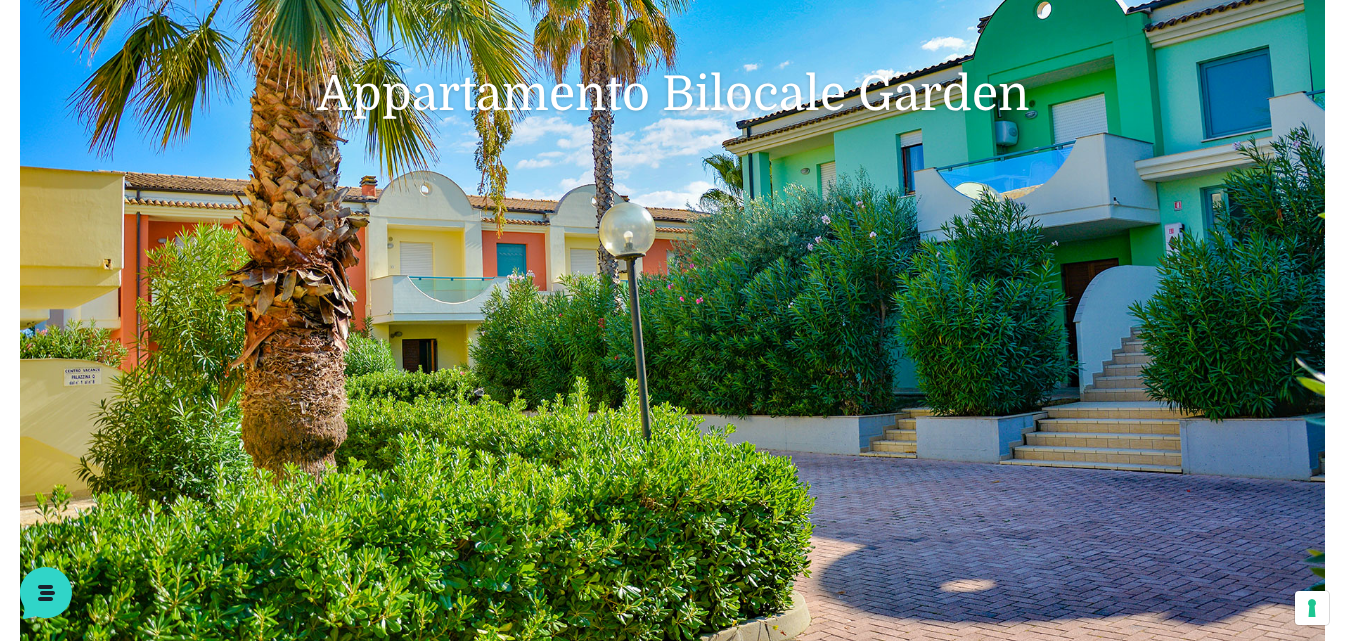 scroll, scrollTop: 0, scrollLeft: 0, axis: both 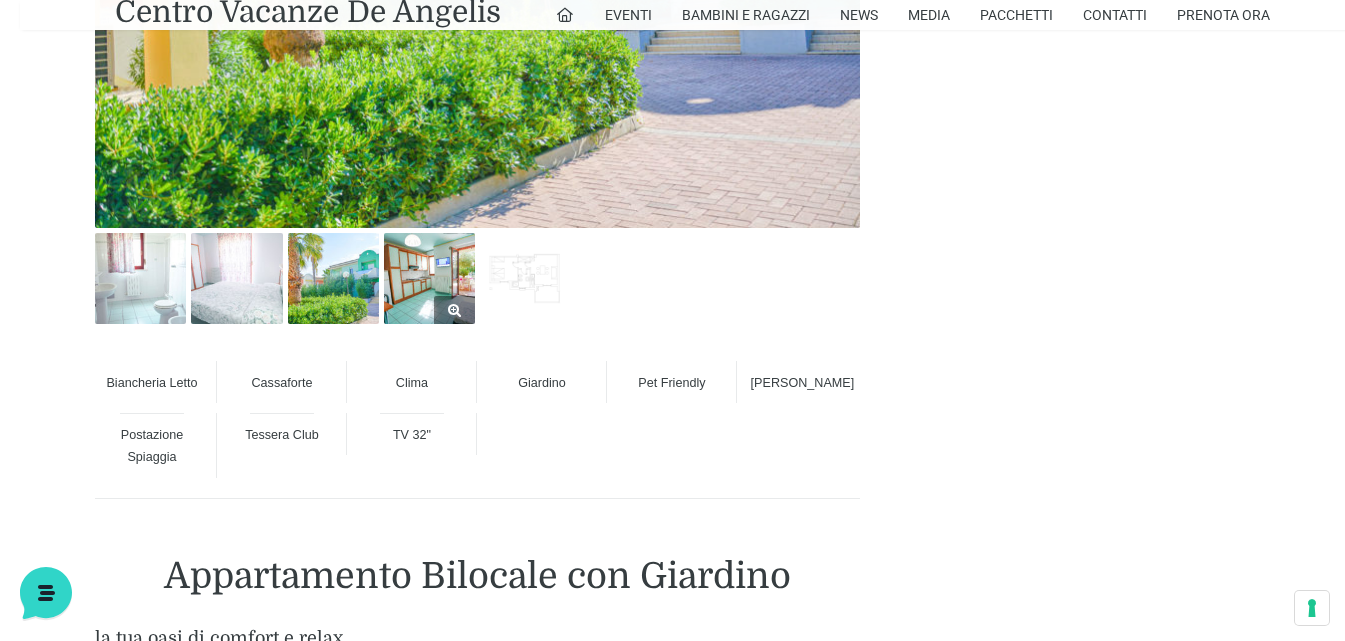 click at bounding box center [429, 278] 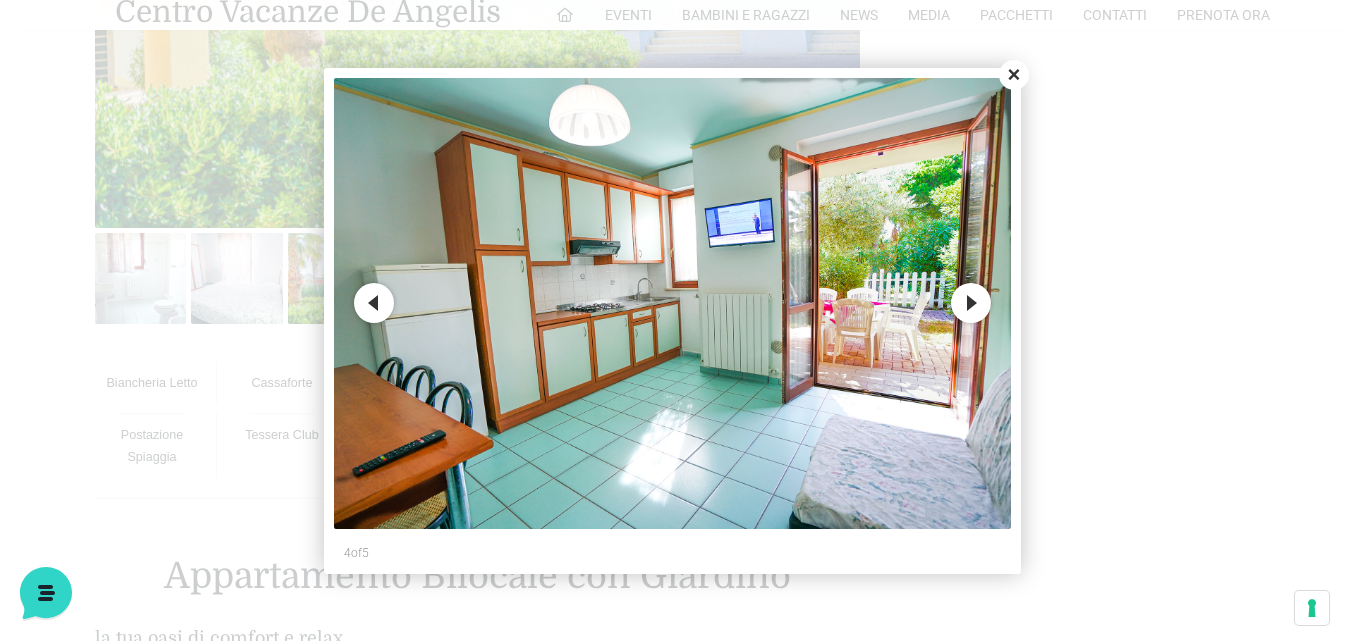 click on "Next" at bounding box center (971, 303) 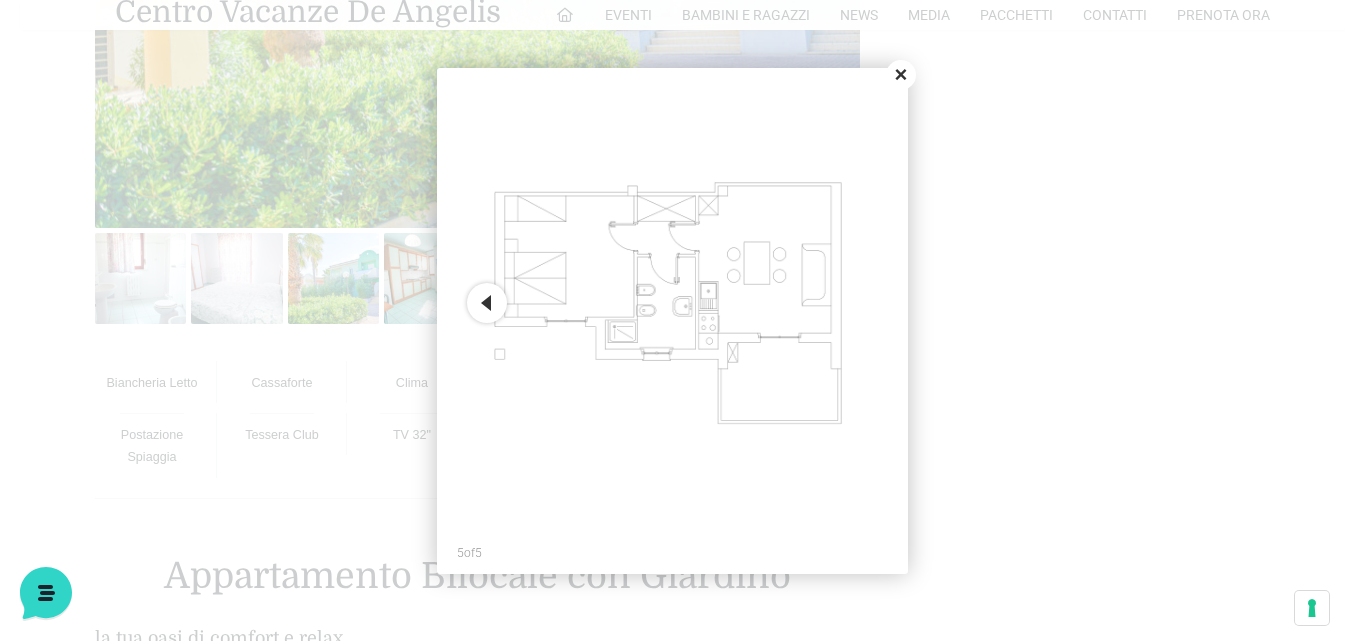 click on "Close" at bounding box center [901, 75] 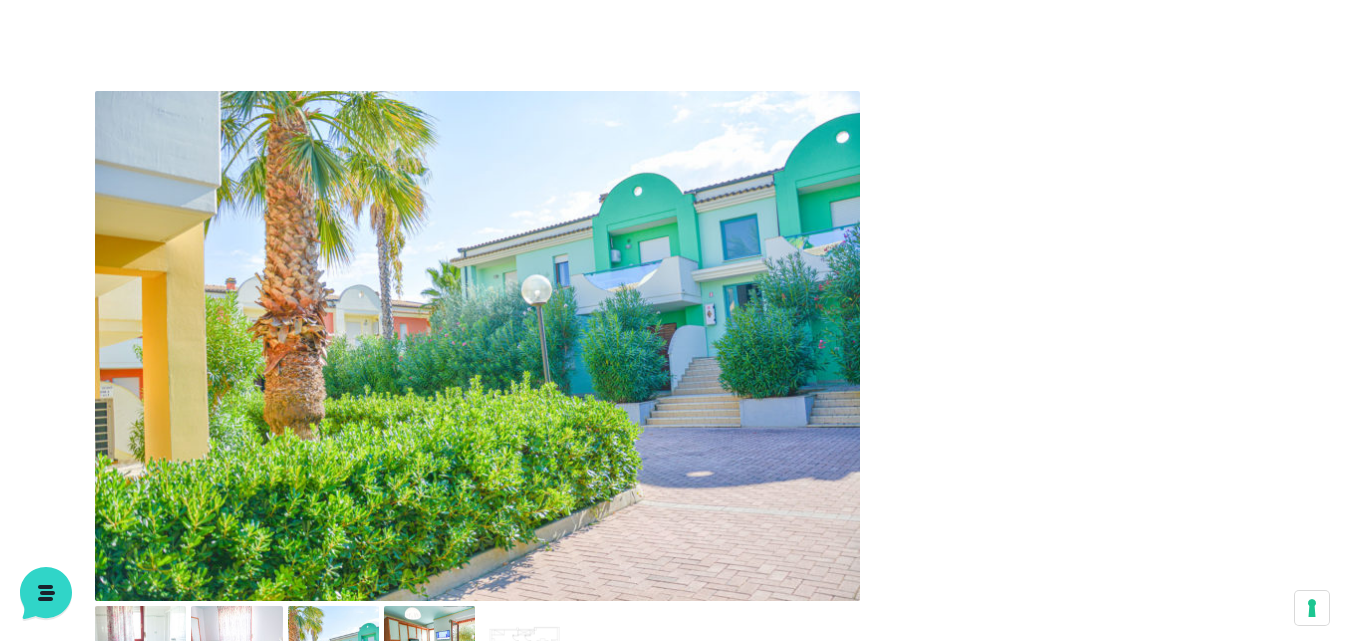 scroll, scrollTop: 900, scrollLeft: 0, axis: vertical 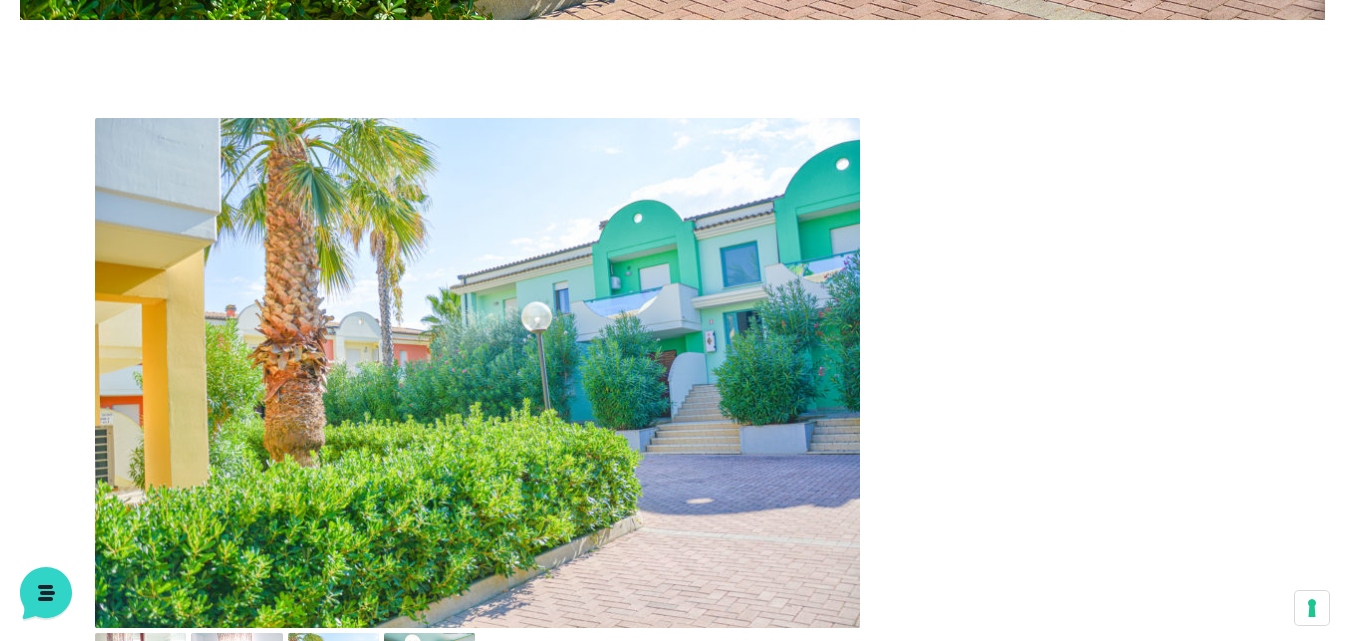 click at bounding box center [477, 373] 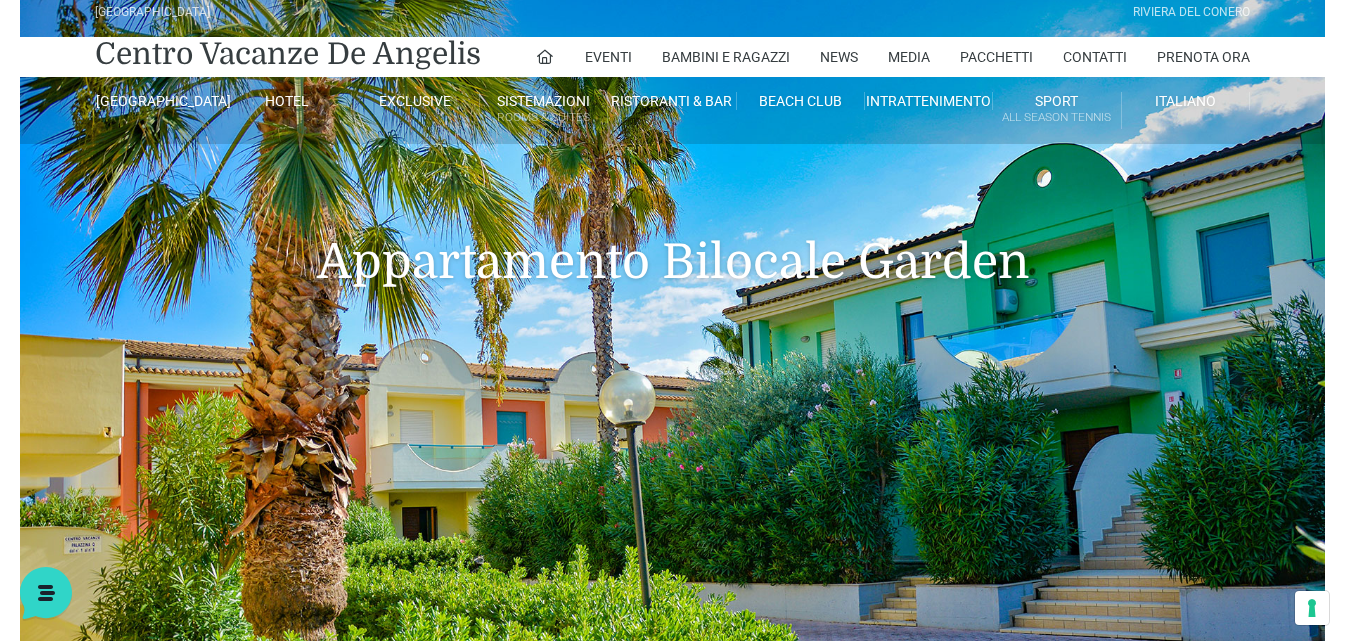 scroll, scrollTop: 0, scrollLeft: 0, axis: both 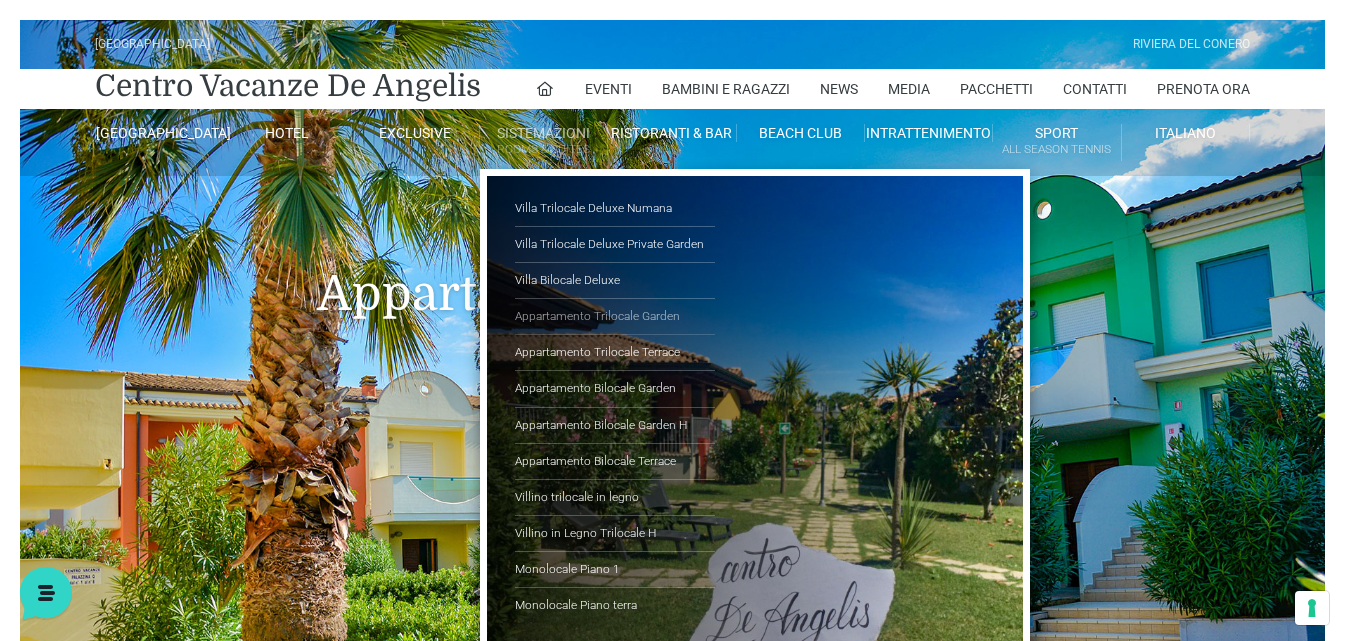 click on "Appartamento Trilocale Garden" at bounding box center (615, 317) 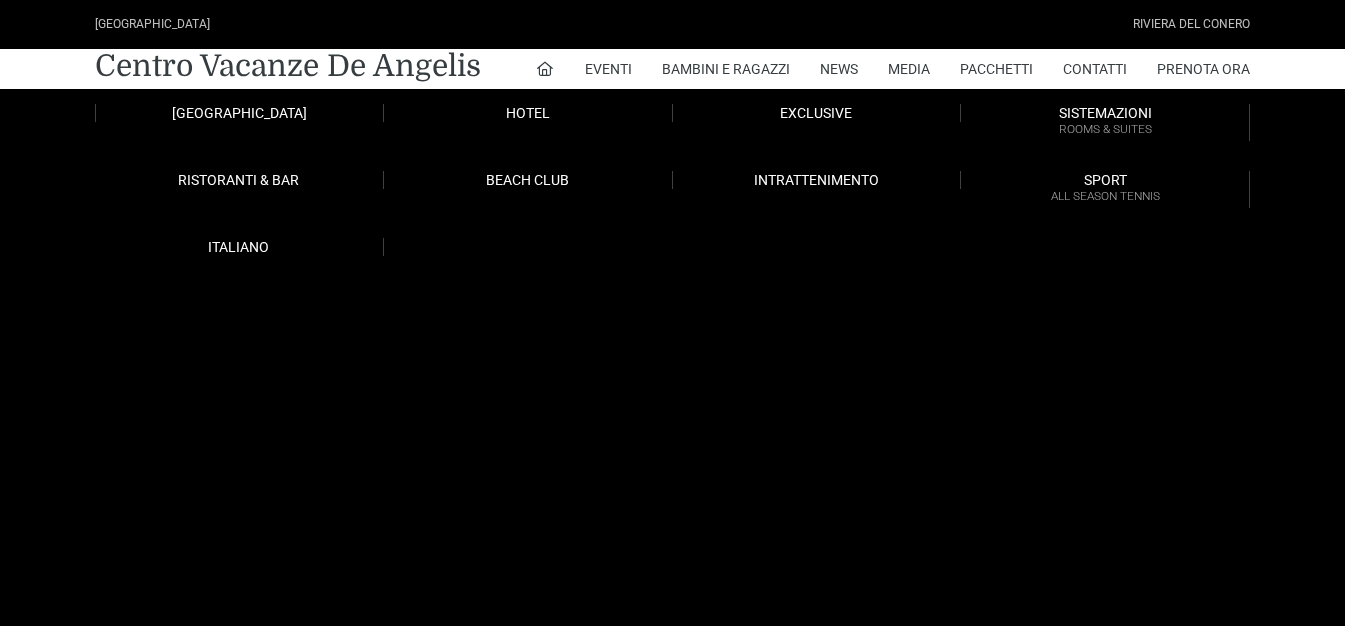 scroll, scrollTop: 0, scrollLeft: 0, axis: both 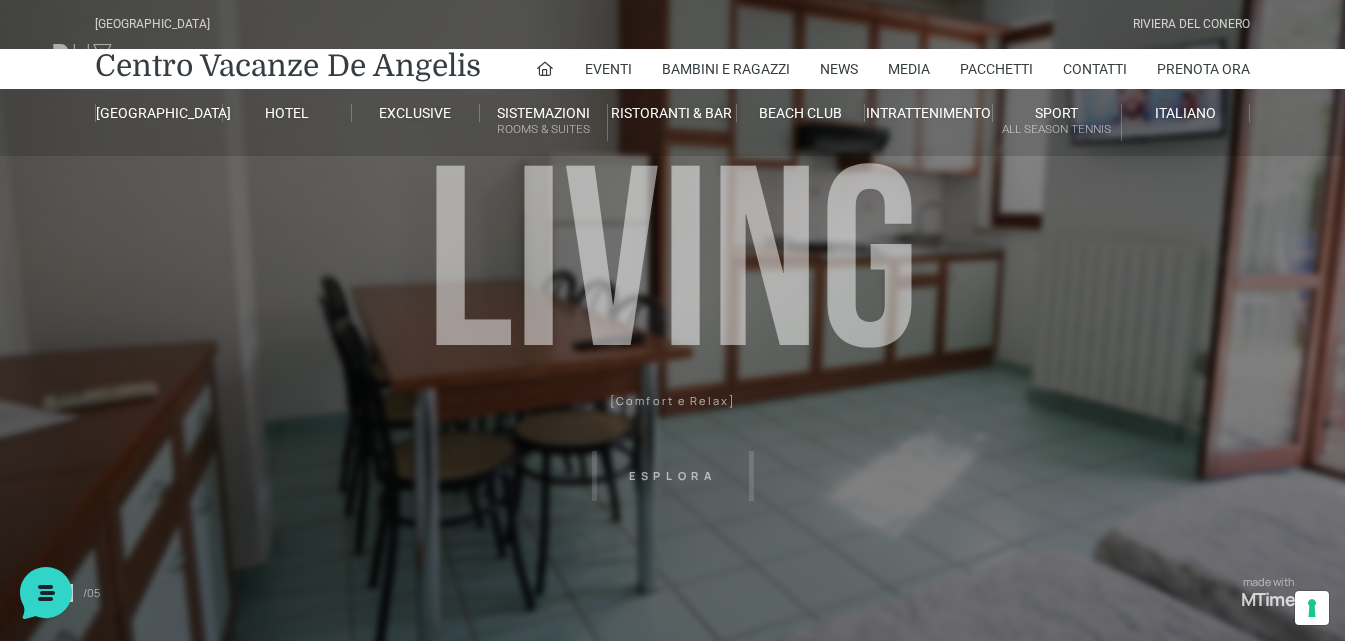 click on "[GEOGRAPHIC_DATA]
[GEOGRAPHIC_DATA]
Centro Vacanze [GEOGRAPHIC_DATA]
Eventi
Miss Italia
Cerimonie
Team building
Bambini e Ragazzi
Holly Beach Club
Holly Teeny Club
[PERSON_NAME] Club
Piscine
Iscrizioni Holly Club
News
Media
Pacchetti
Contatti
Prenota Ora
[GEOGRAPHIC_DATA]
Parco Piscine
Oasi Naturale
Cappellina
Sala Convegni
[GEOGRAPHIC_DATA]
Store
Concierge
Colonnina Ricarica
Mappa del Villaggio
Hotel
Suite Prestige
Camera Prestige
Camera Suite H
Sala Meeting
Exclusive
[GEOGRAPHIC_DATA]
Dimora Padronale
Villa 601 Alpine
Villa Classic
Bilocale Garden Gold
Sistemazioni Rooms & Suites
[GEOGRAPHIC_DATA] Deluxe Numana
Villa Trilocale Deluxe Private Garden
Villa Bilocale Deluxe
Appartamento Trilocale Garden" at bounding box center [672, 450] 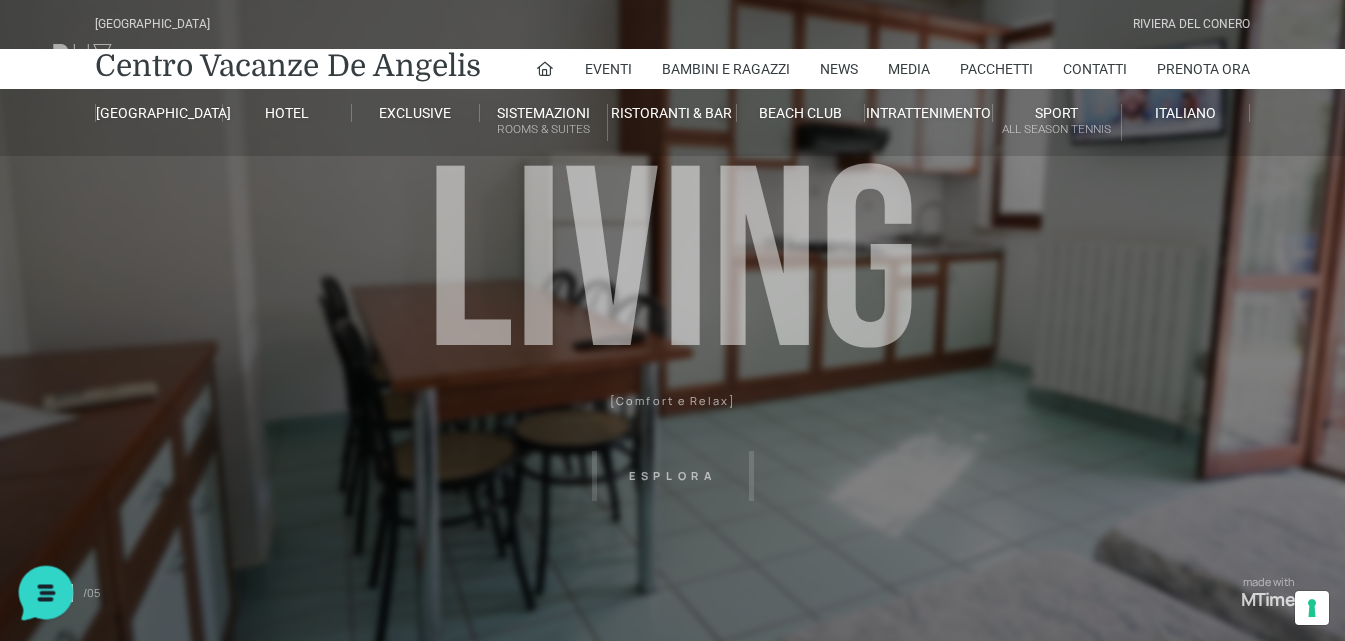 click 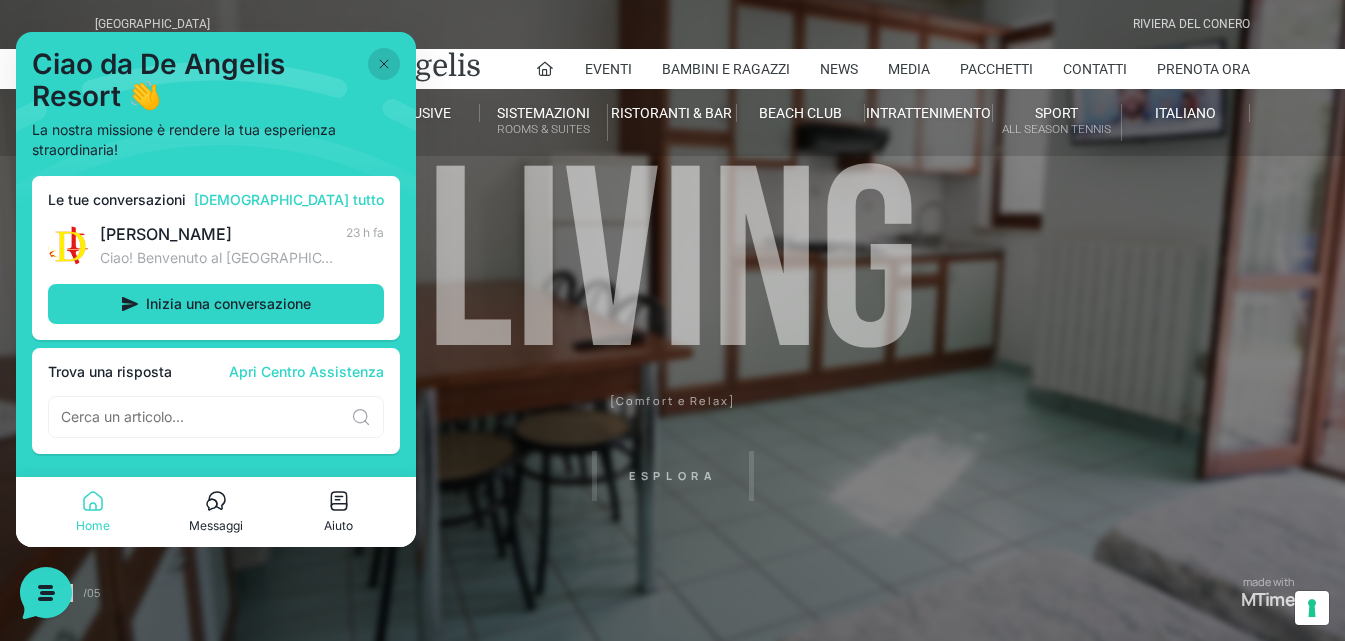 click at bounding box center (384, 64) 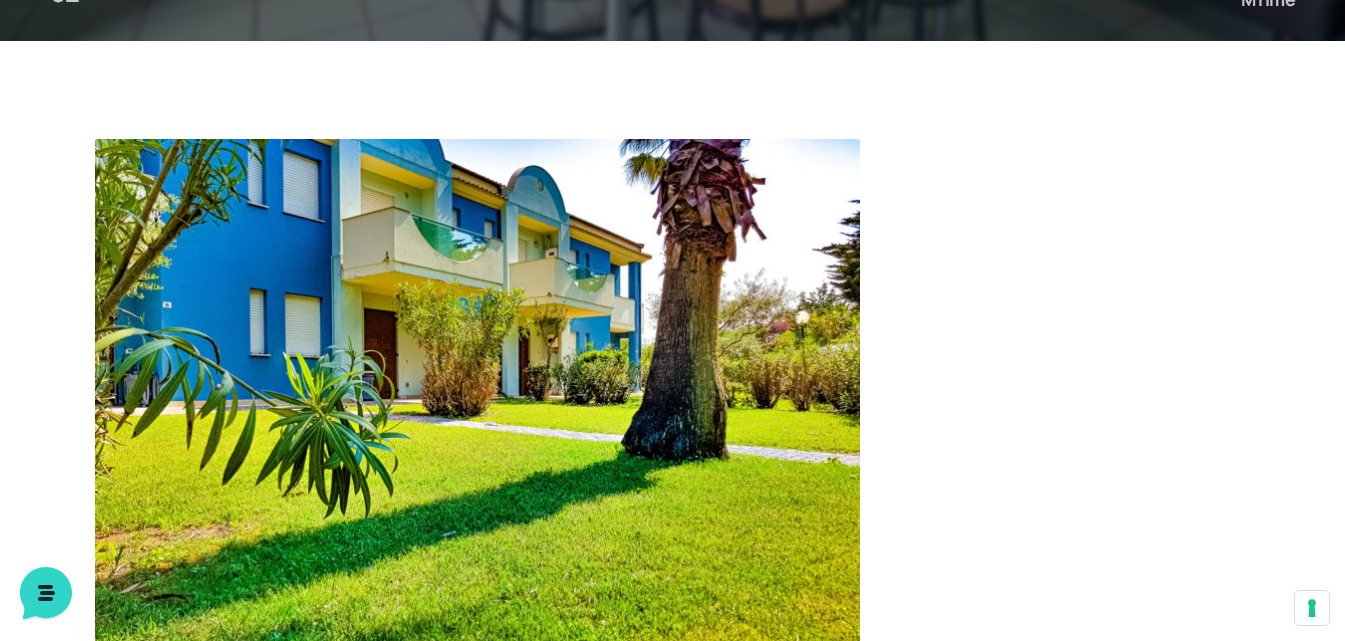 scroll, scrollTop: 1000, scrollLeft: 0, axis: vertical 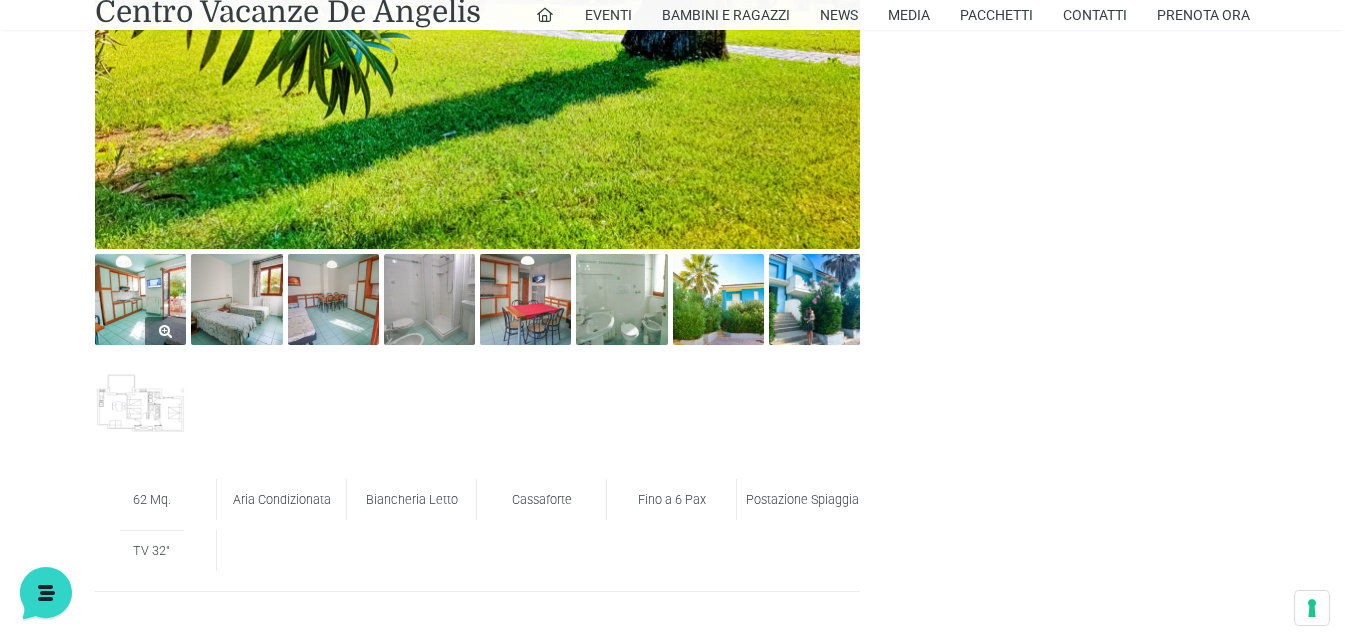 click at bounding box center (140, 299) 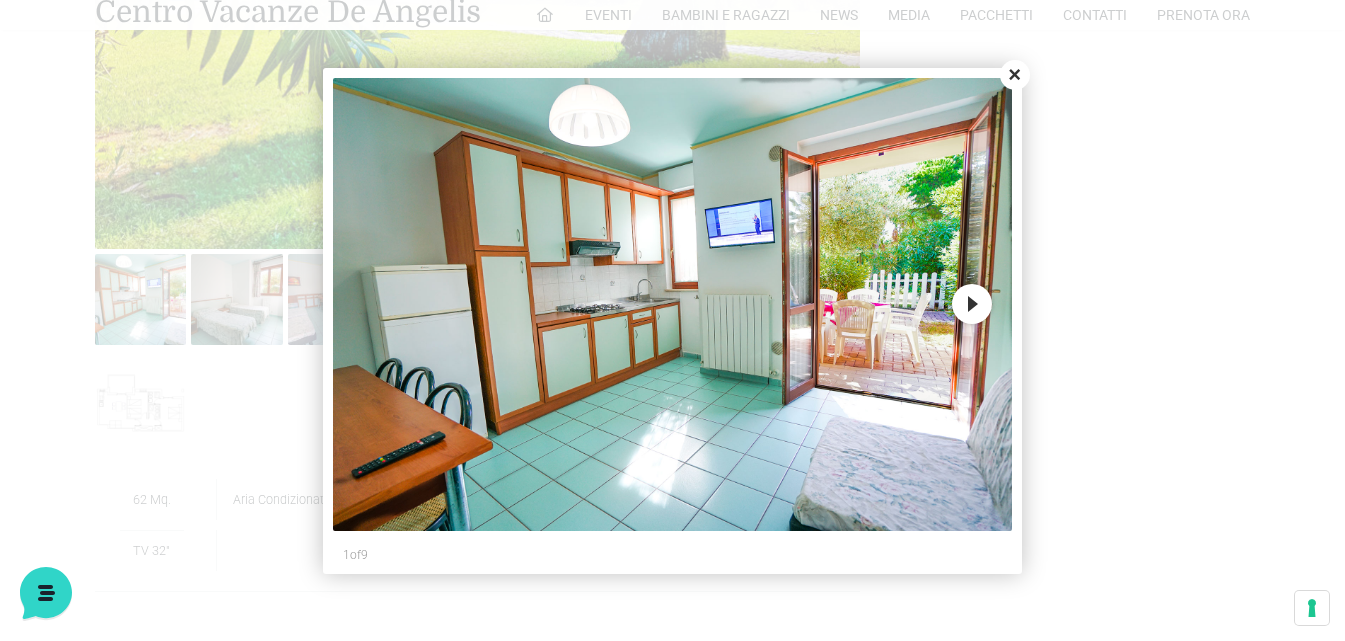 click on "Next" at bounding box center [972, 304] 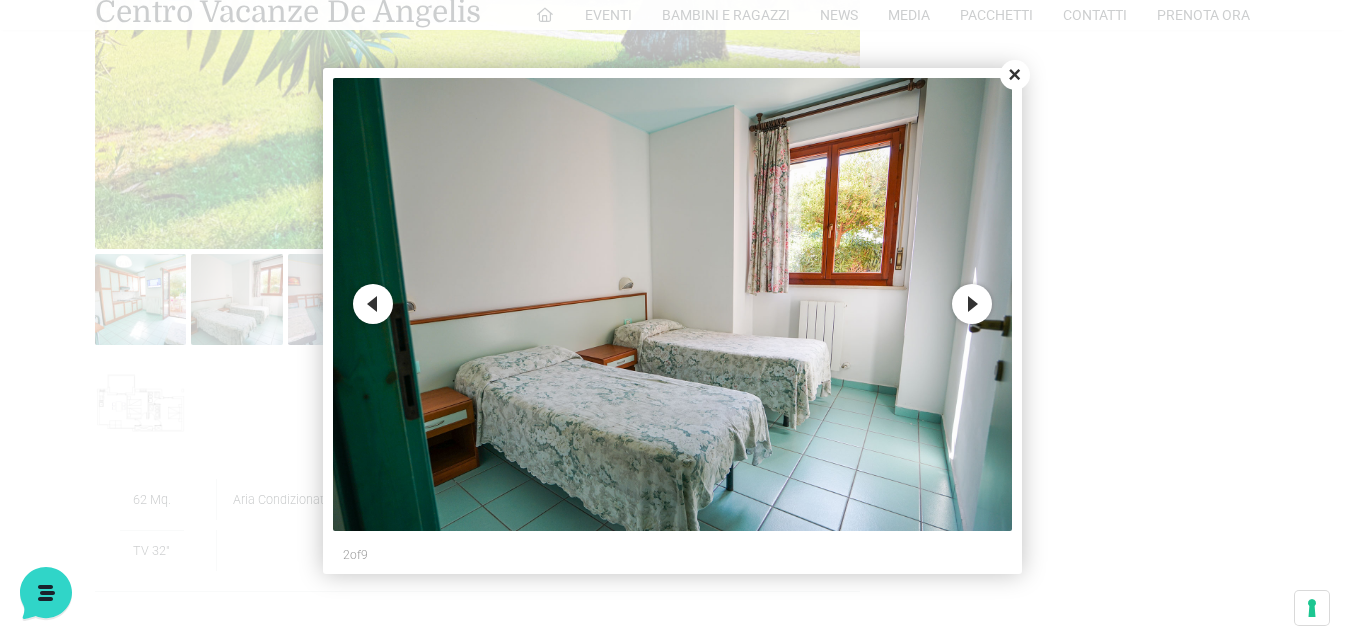 click on "Next" at bounding box center [972, 304] 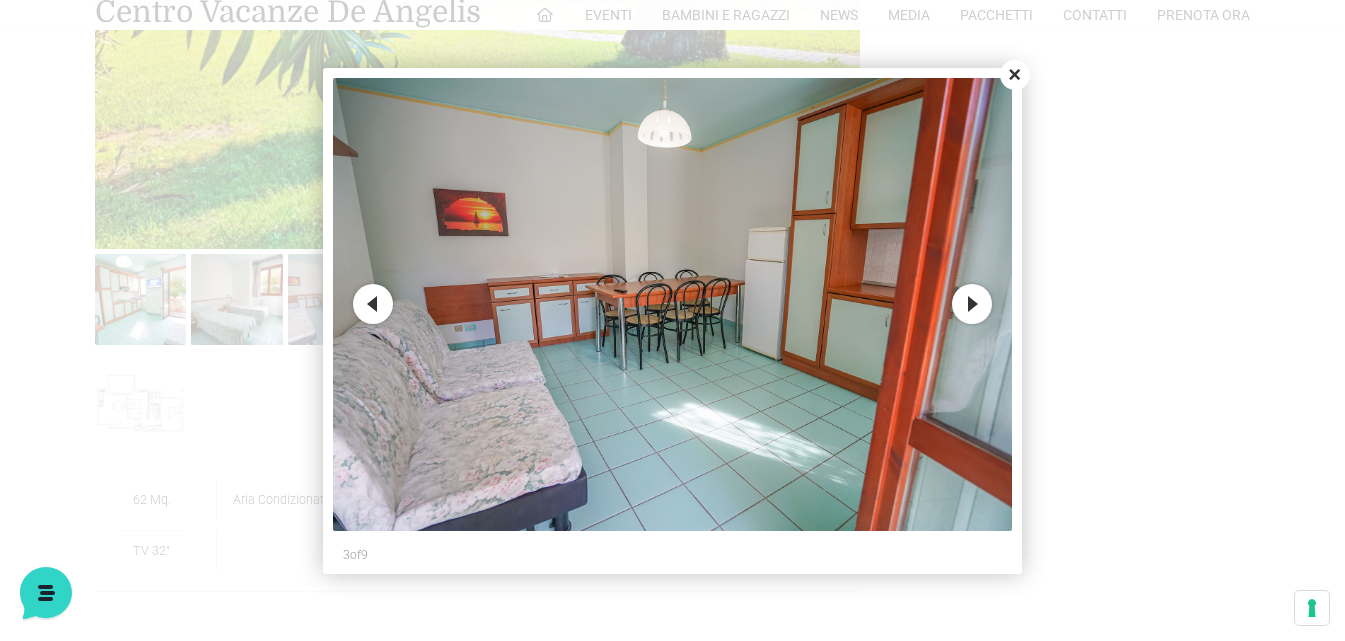 click on "Next" at bounding box center [972, 304] 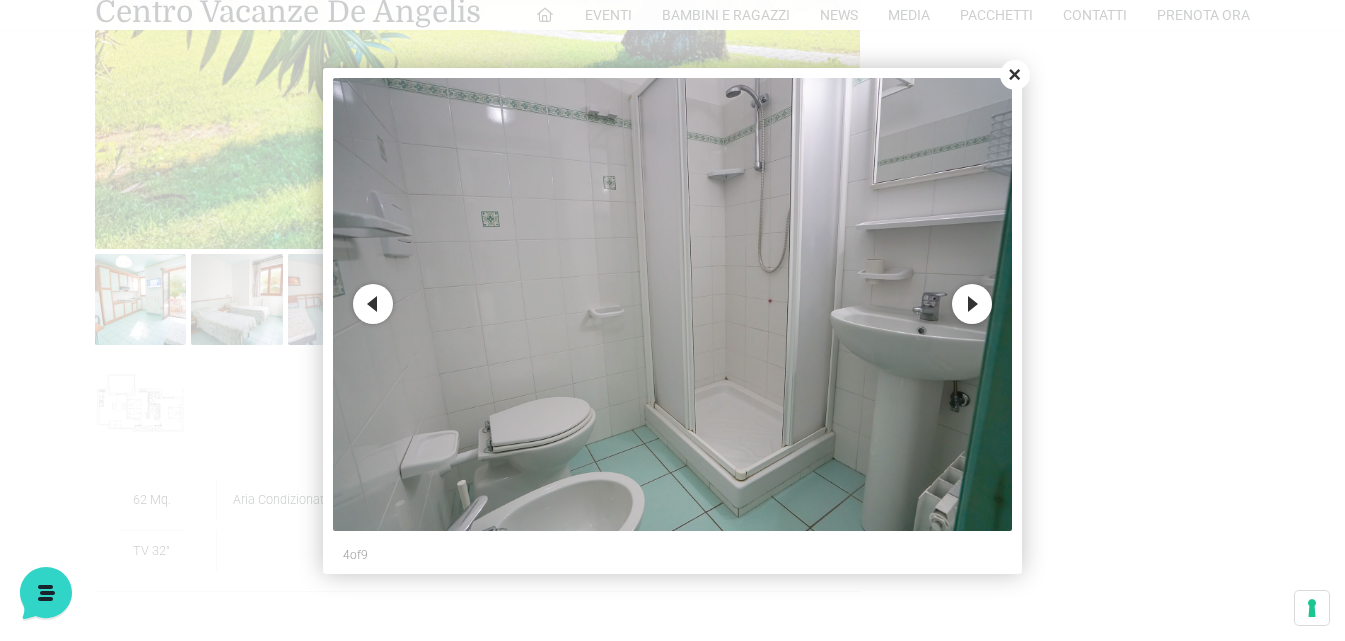 click on "Next" at bounding box center (972, 304) 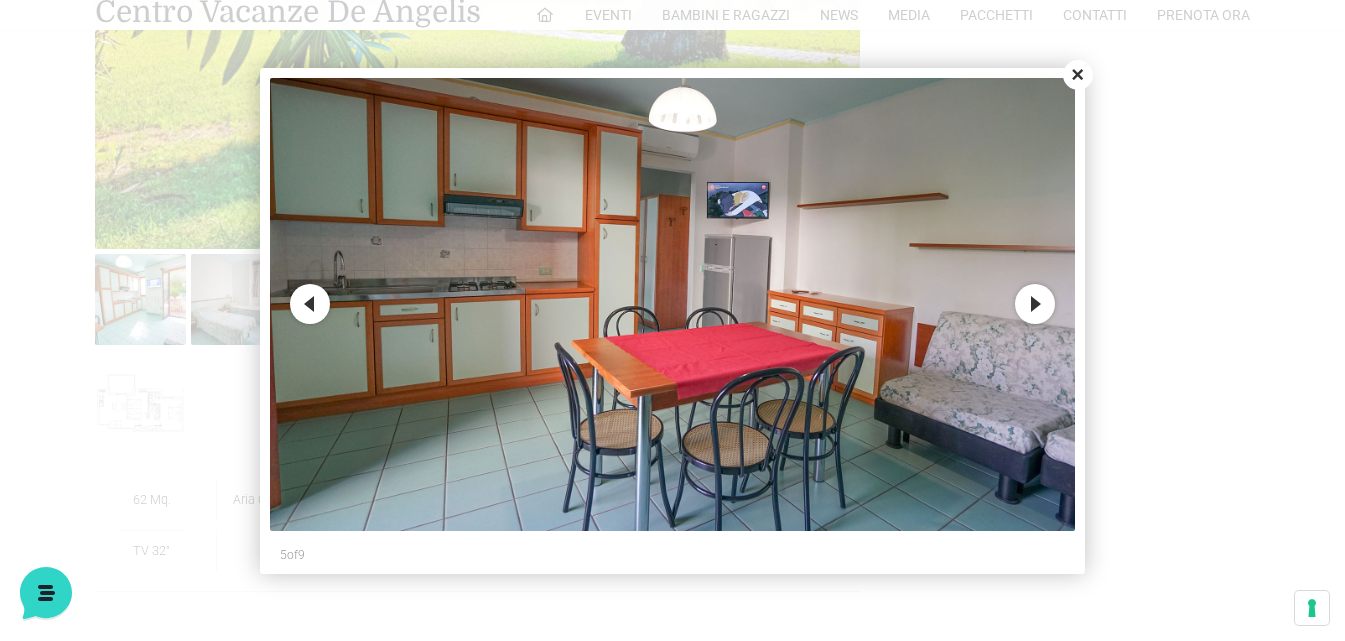 click on "Next" at bounding box center [1035, 304] 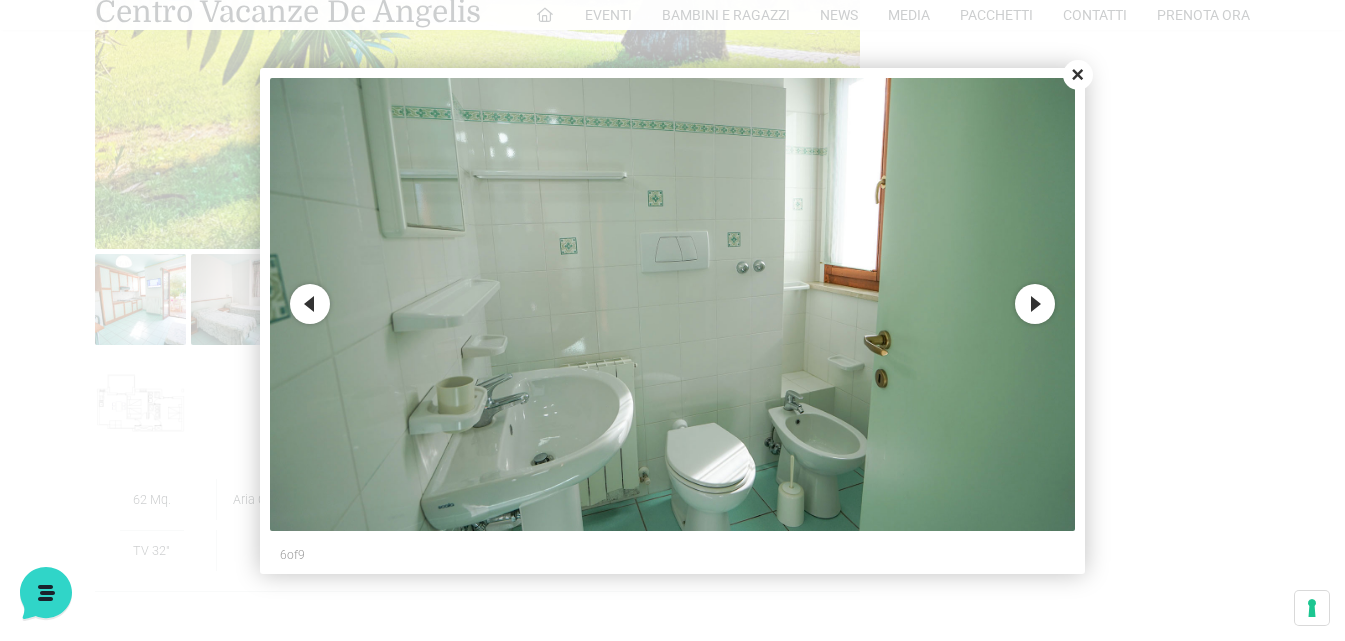 click on "Next" at bounding box center (1035, 304) 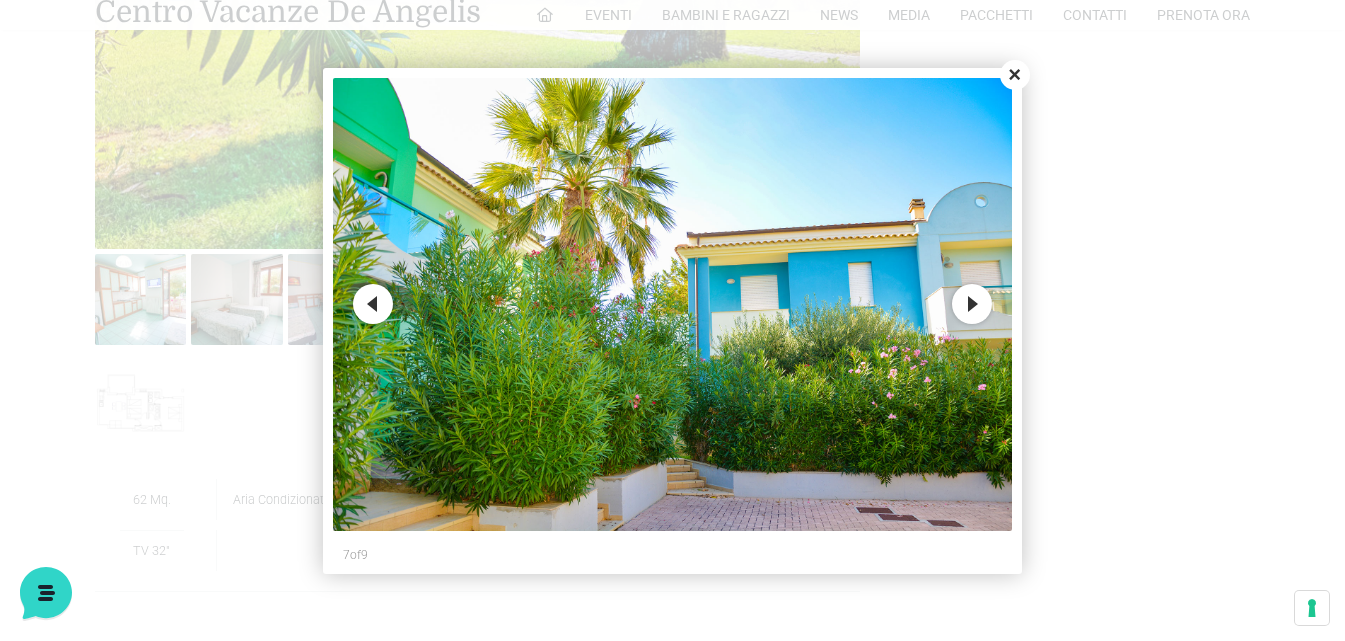 click on "Next" at bounding box center (972, 304) 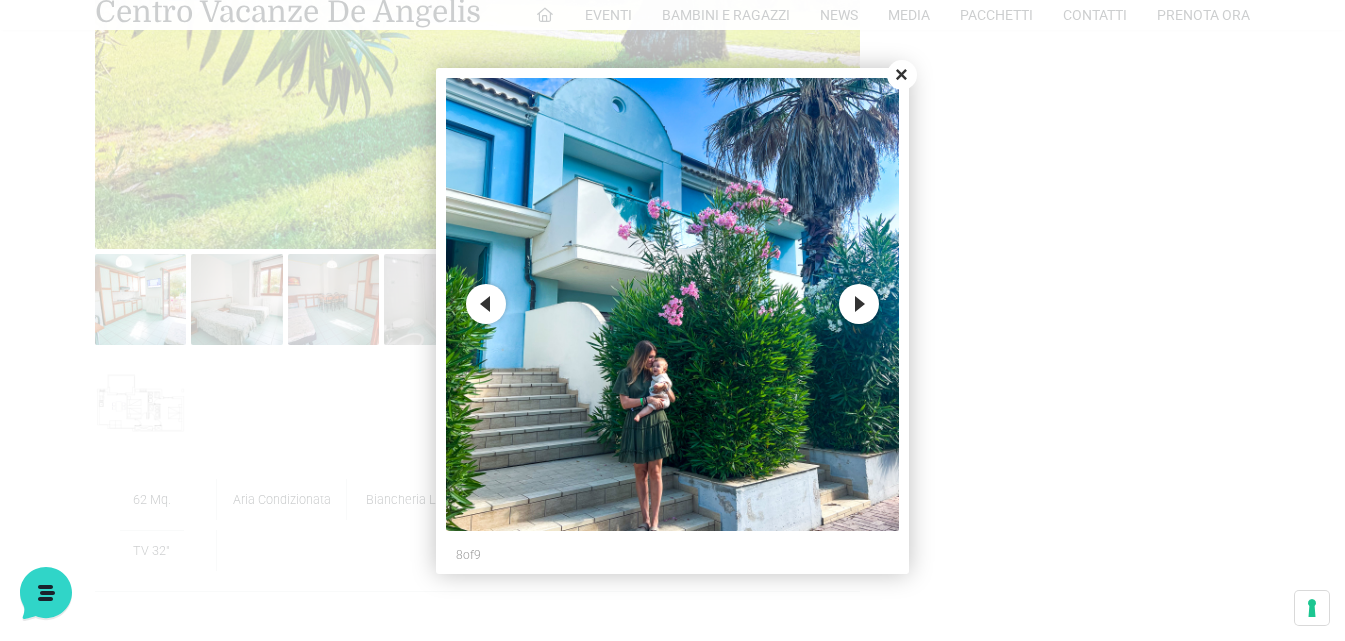 click on "Next" at bounding box center [859, 304] 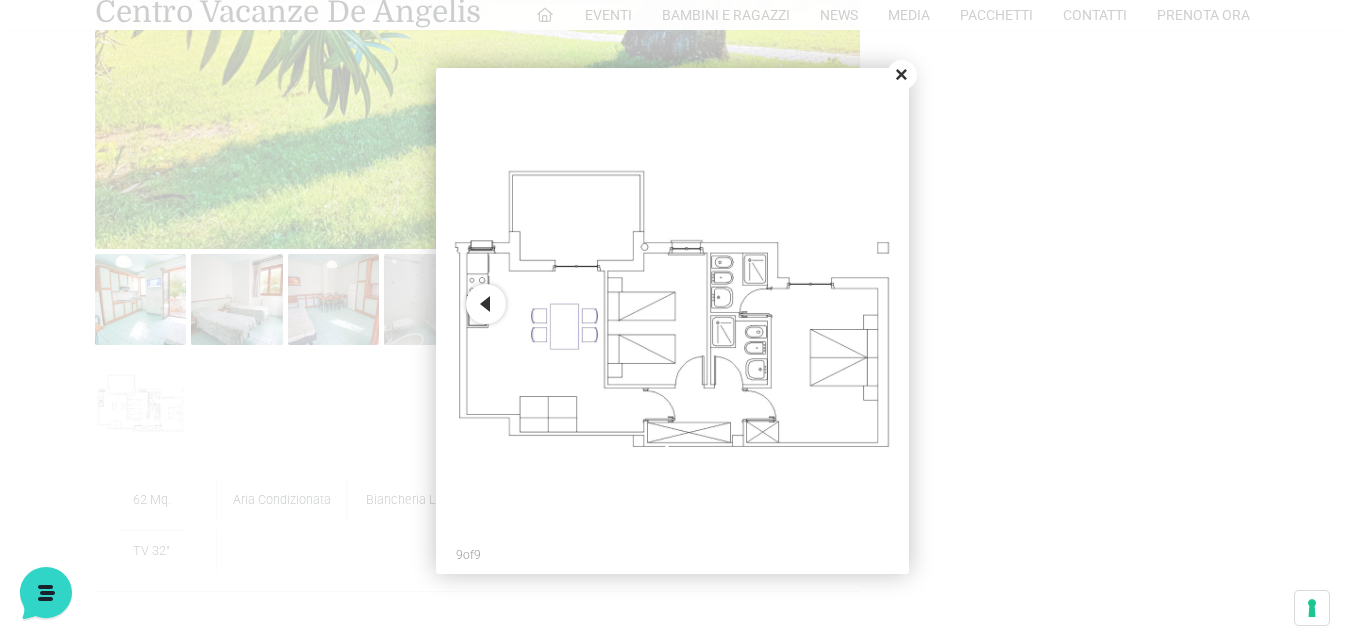 click on "Close" at bounding box center (902, 75) 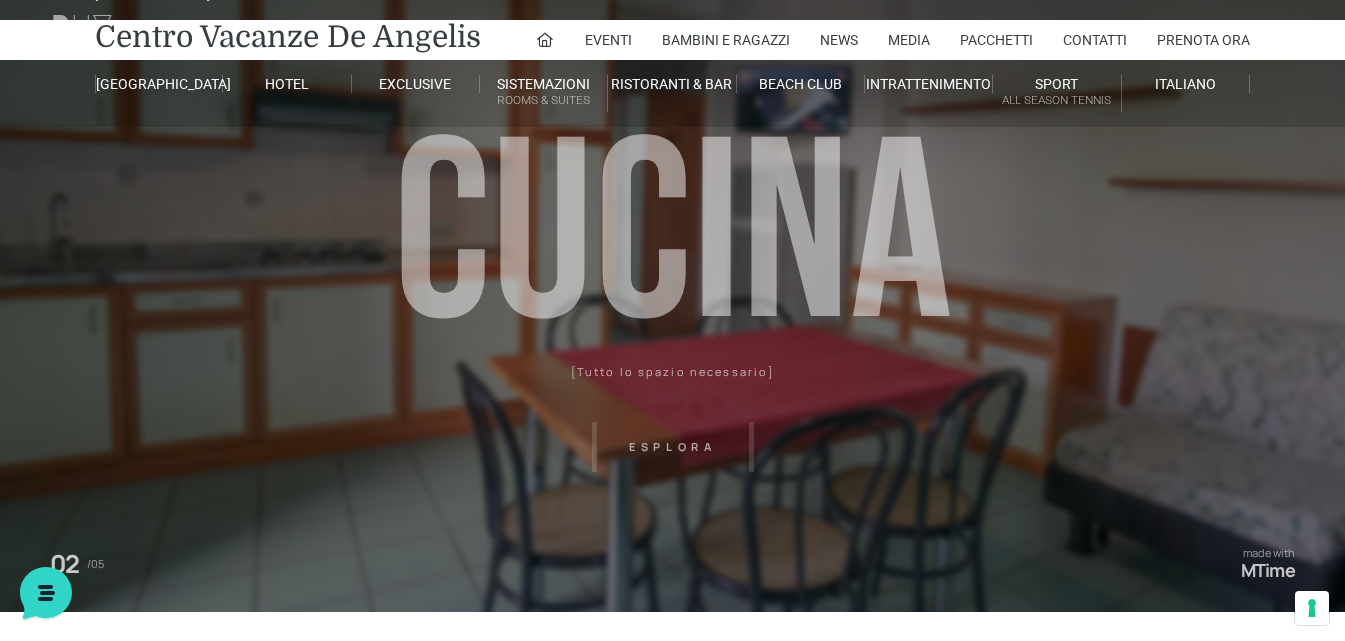 scroll, scrollTop: 0, scrollLeft: 0, axis: both 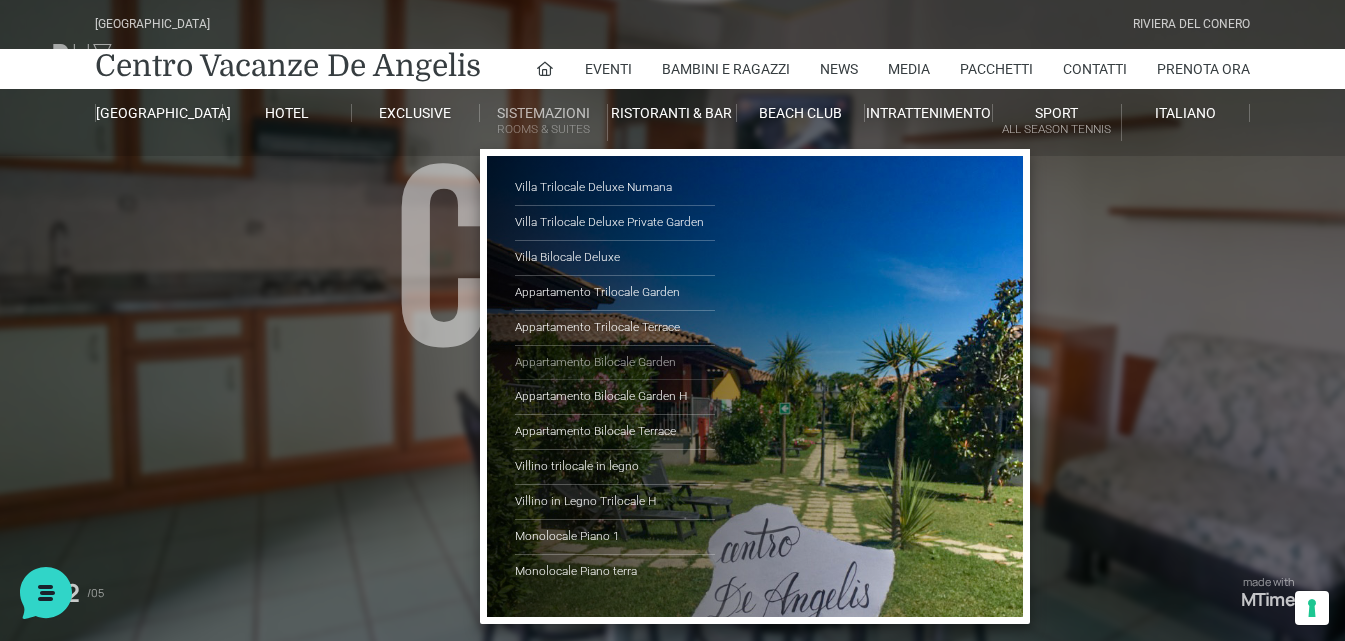 click on "Appartamento Bilocale Garden" at bounding box center [615, 363] 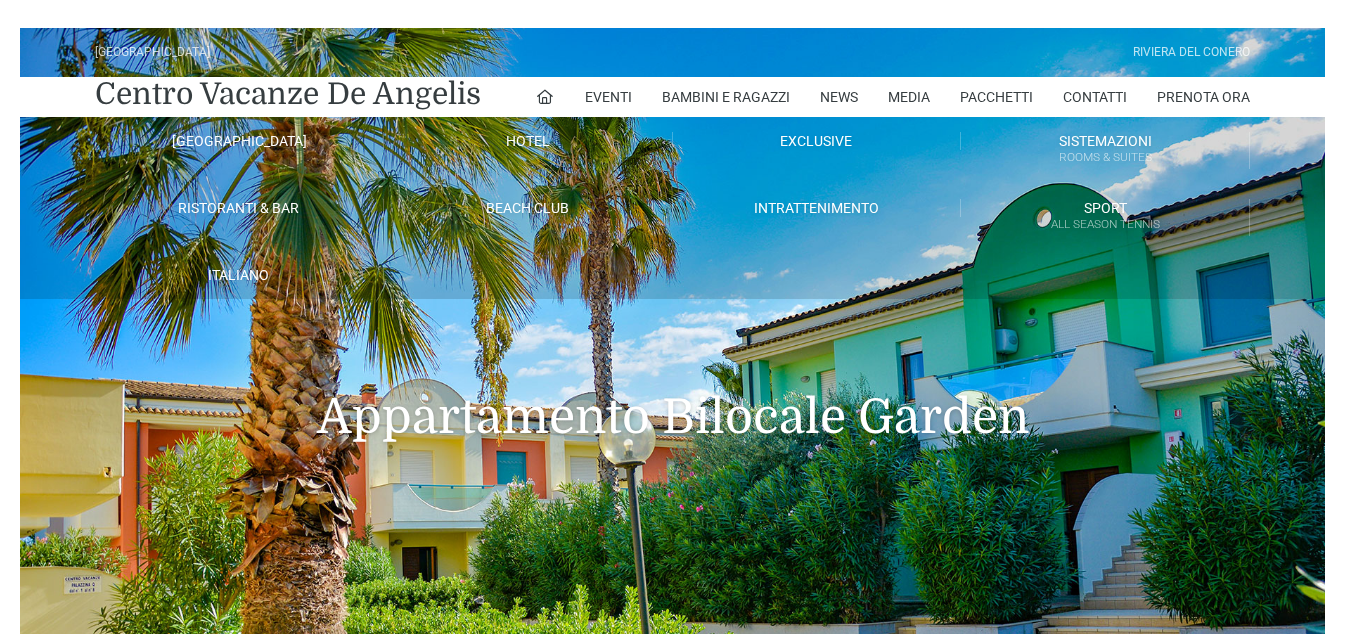 scroll, scrollTop: 0, scrollLeft: 0, axis: both 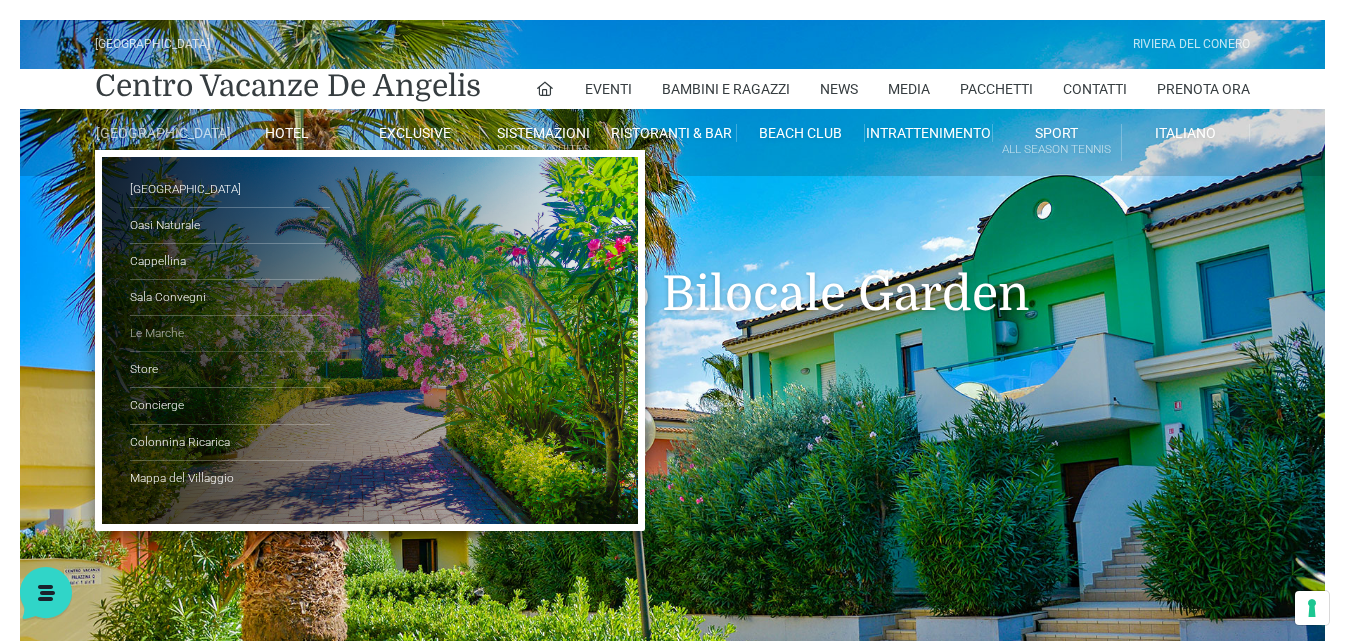 click on "Le Marche" at bounding box center [230, 334] 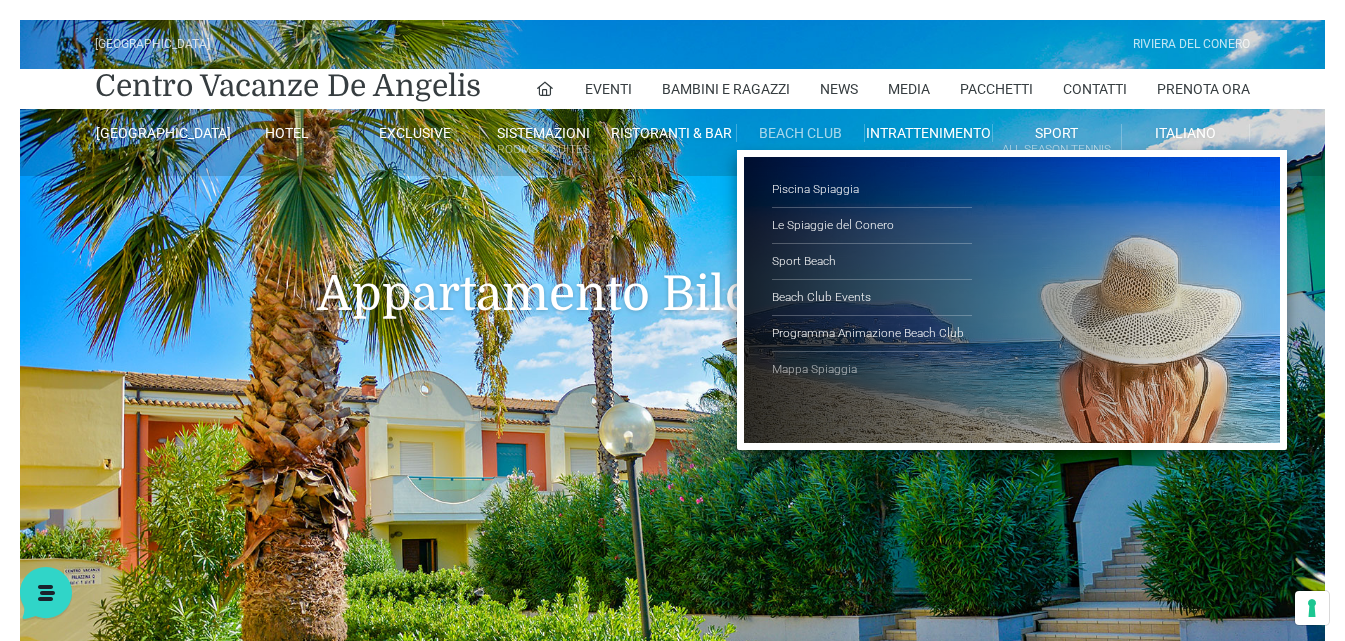 click on "Mappa Spiaggia" at bounding box center (872, 369) 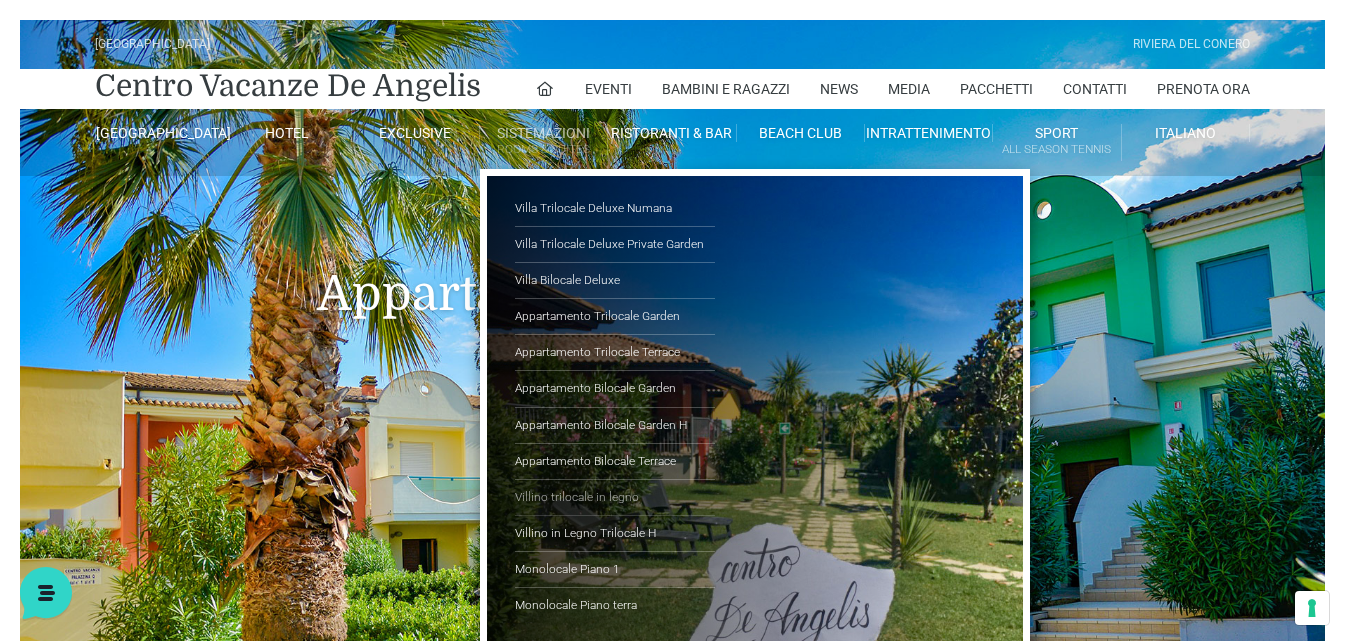 click on "Villino trilocale in legno" at bounding box center (615, 498) 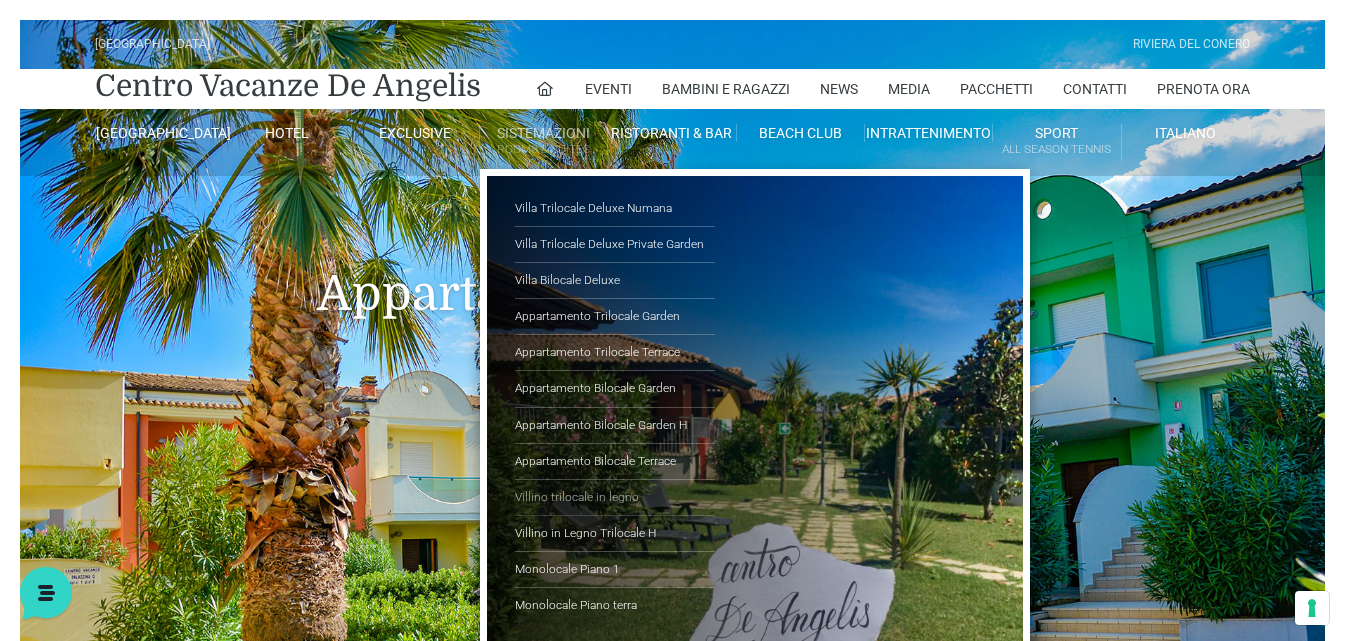 click on "Villino trilocale in legno" at bounding box center (615, 498) 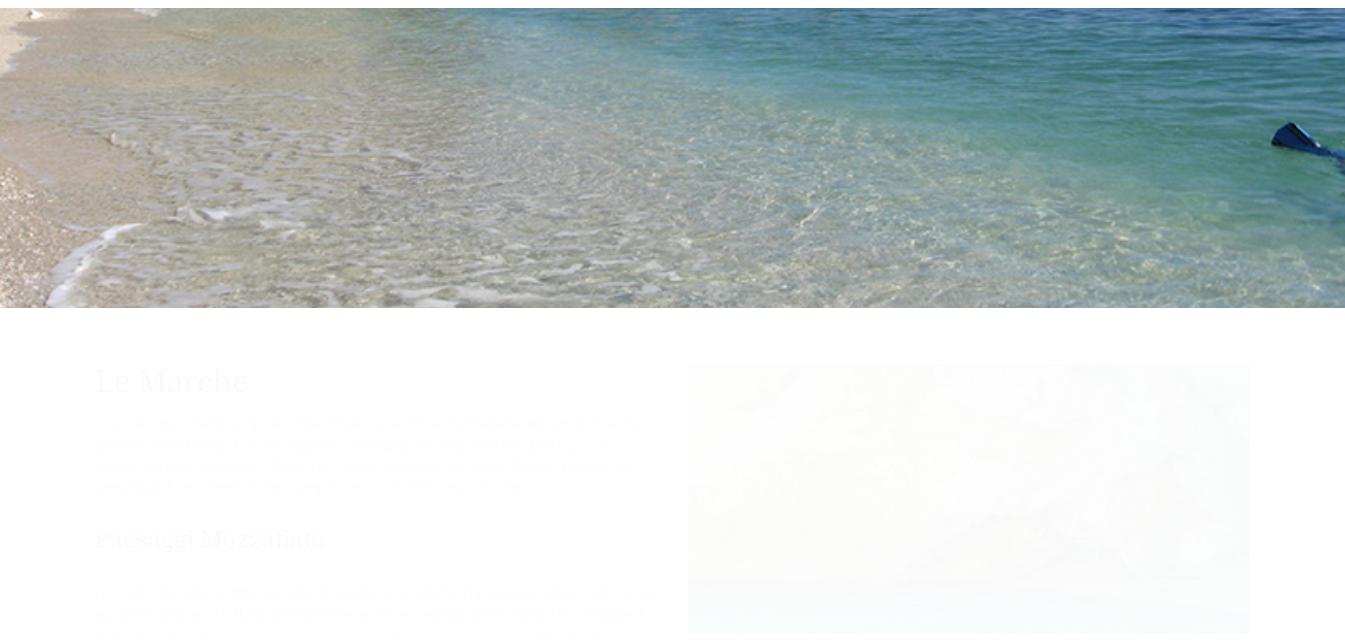 scroll, scrollTop: 1000, scrollLeft: 0, axis: vertical 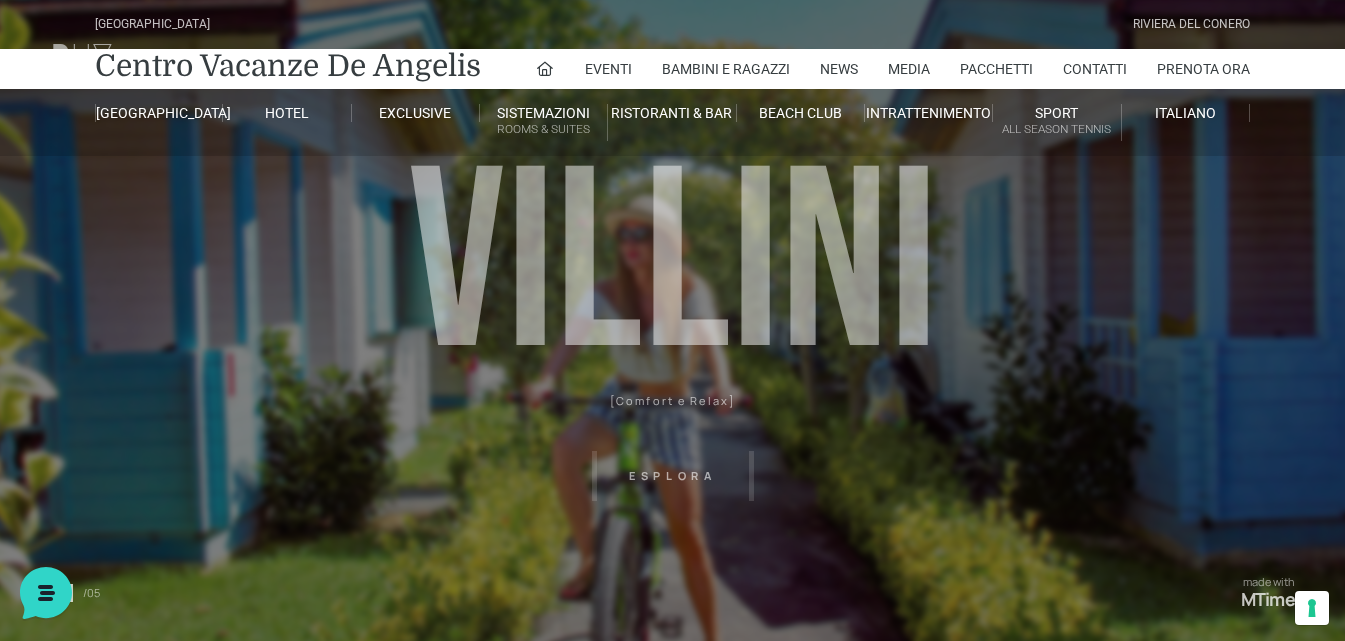 click on "Villaggio Hotel Resort
Riviera Del Conero
Centro Vacanze De Angelis
Eventi
Miss Italia
Cerimonie
Team building
Bambini e Ragazzi
Holly Beach Club
Holly Teeny Club
Holly Young Club
Piscine
Iscrizioni Holly Club
News
Media
Pacchetti
Contatti
Prenota Ora
De Angelis Resort
Parco Piscine
Oasi Naturale
Cappellina
Sala Convegni
Le Marche
Store
Concierge
Colonnina Ricarica
Mappa del Villaggio
Hotel
Suite Prestige
Camera Prestige
Camera Suite H
Sala Meeting
Exclusive
Villa Luxury
Dimora Padronale
Villa 601 Alpine
Villa Classic
Bilocale Garden Gold
Sistemazioni Rooms & Suites
Villa Trilocale Deluxe Numana
Villa Trilocale Deluxe Private Garden
Villa Bilocale Deluxe
Appartamento Trilocale Garden" at bounding box center (672, 450) 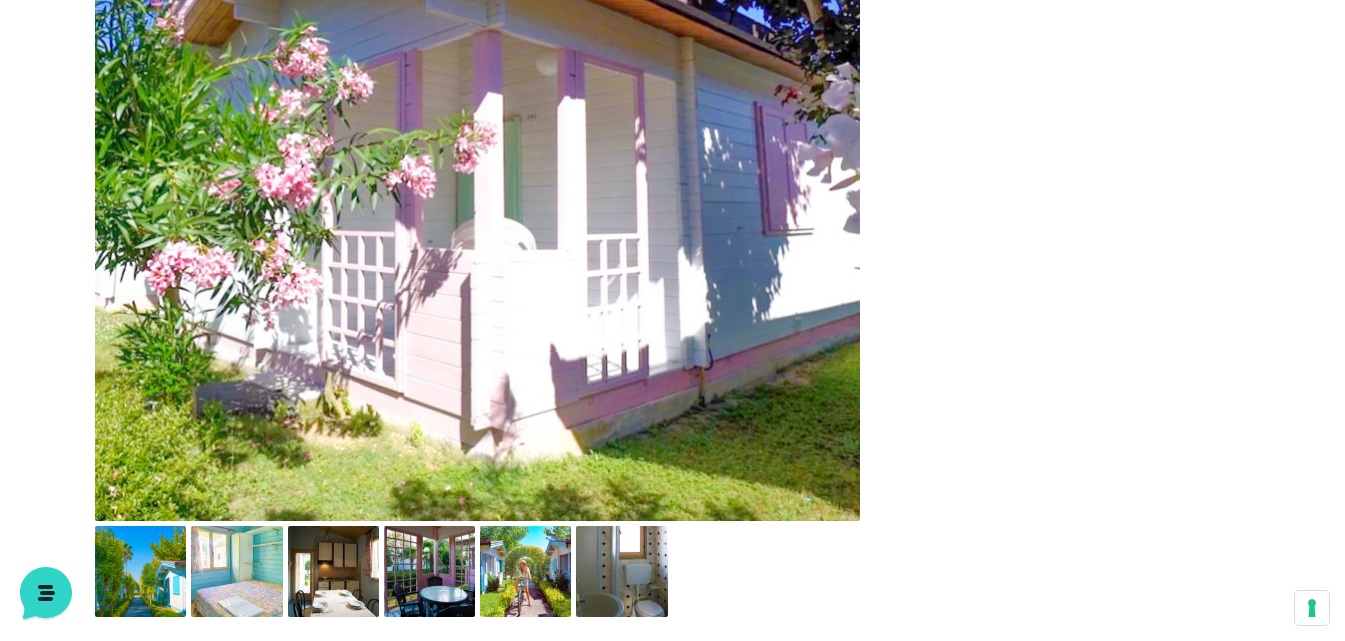 scroll, scrollTop: 1200, scrollLeft: 0, axis: vertical 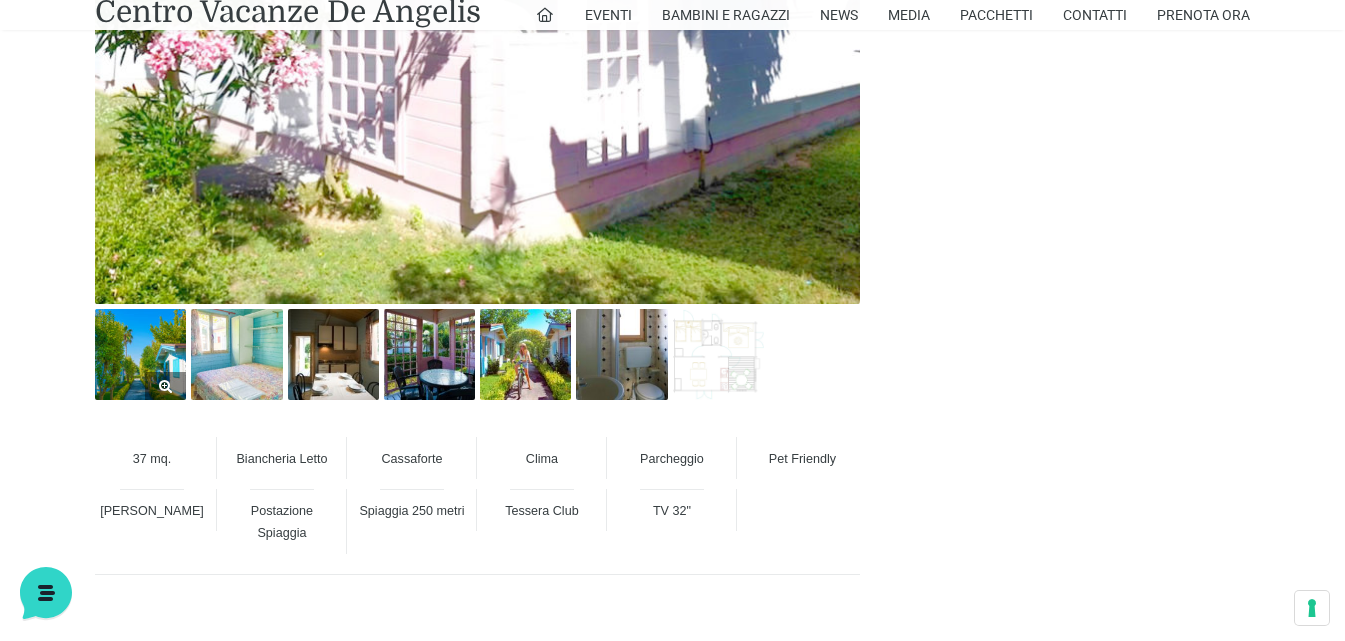 click at bounding box center (140, 354) 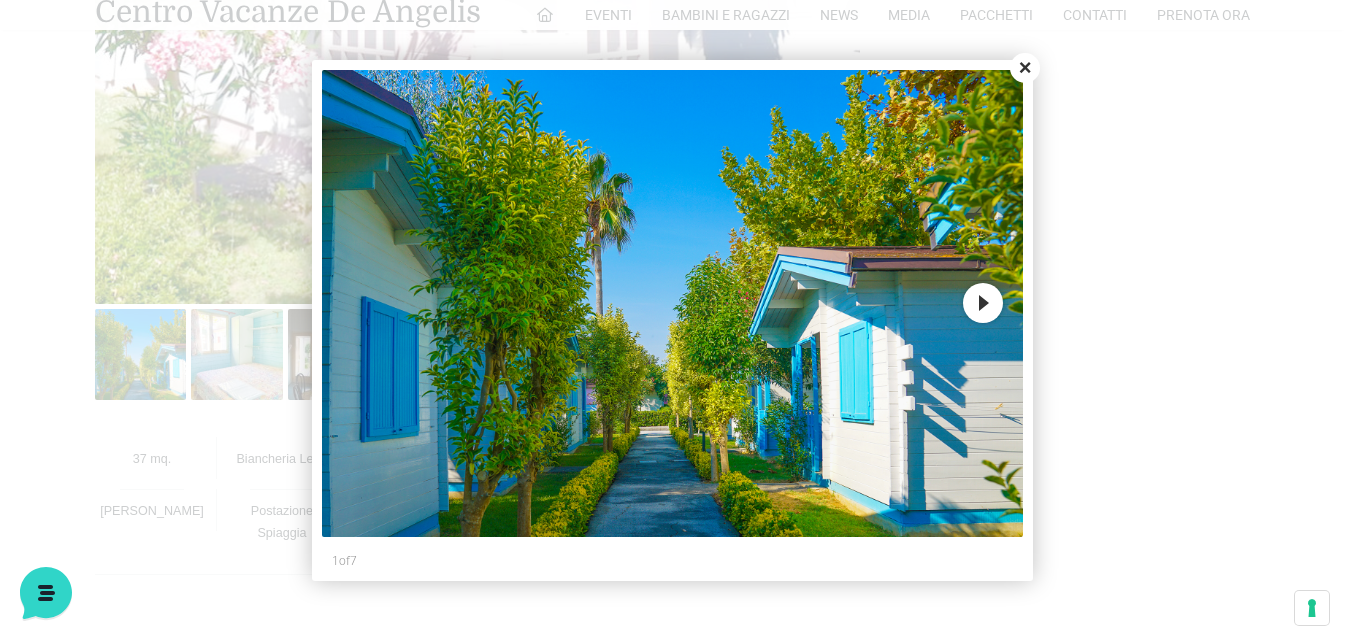 click on "Next" at bounding box center [983, 303] 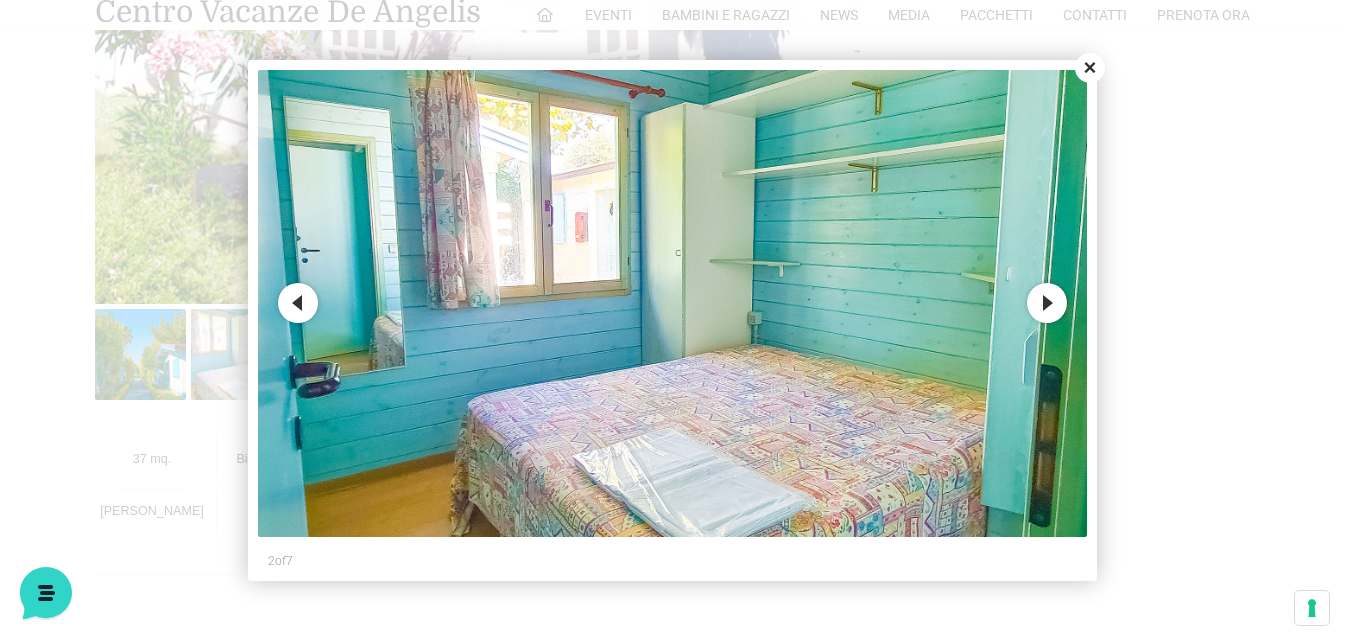 click on "Next" at bounding box center (1047, 303) 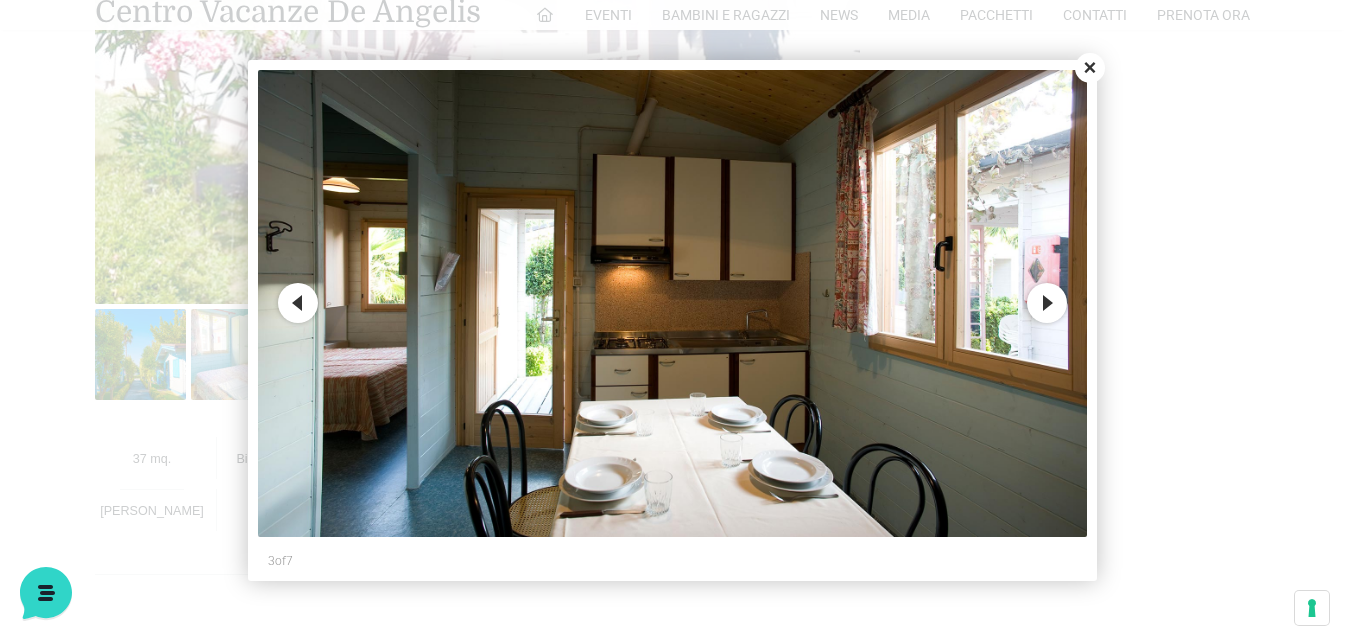 click on "Next" at bounding box center (1047, 303) 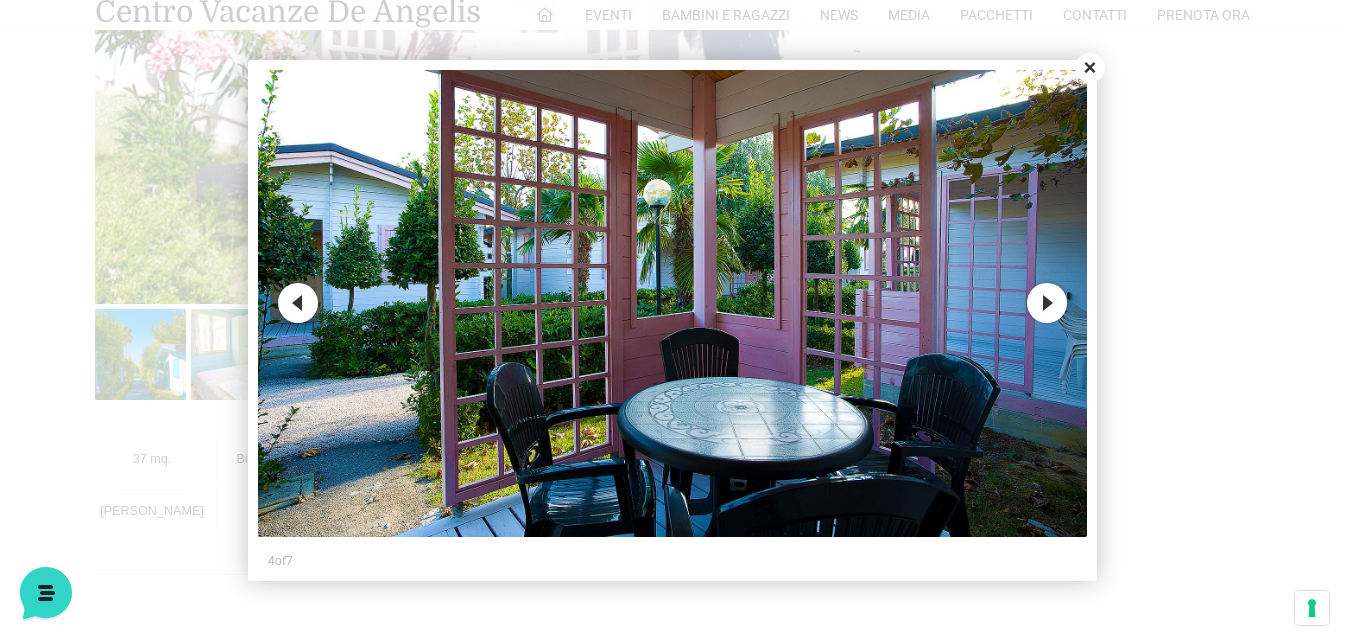 click on "Next" at bounding box center (1047, 303) 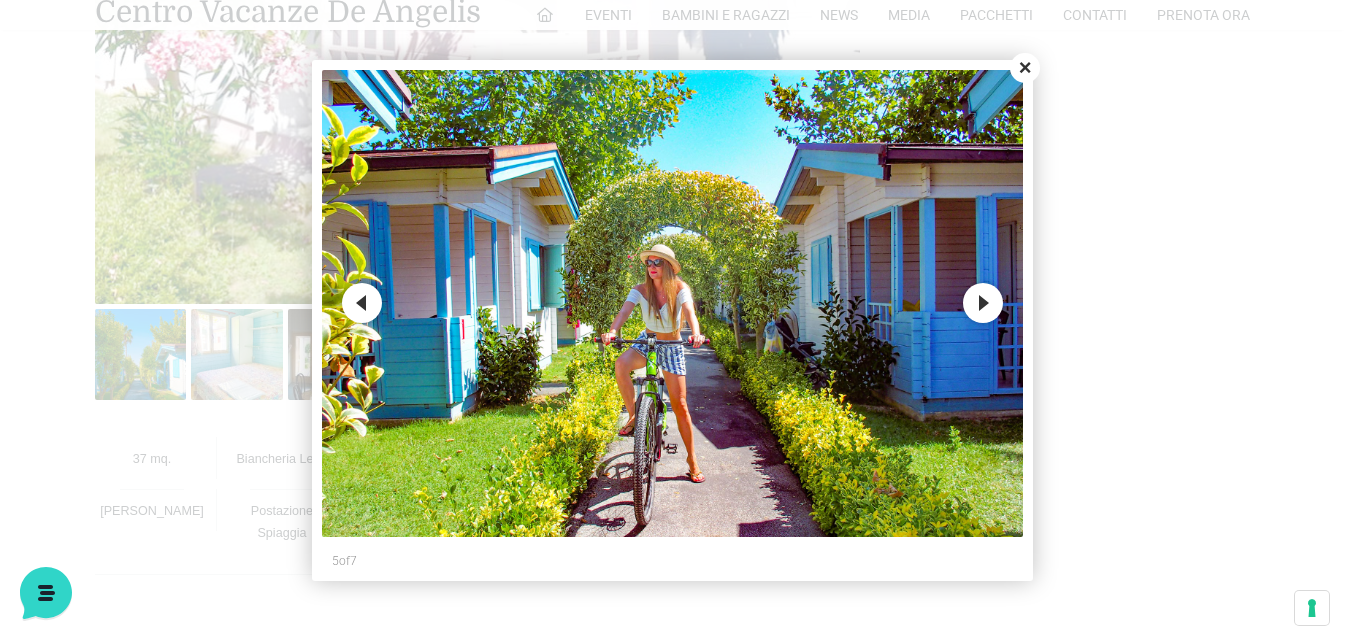 click on "Next" at bounding box center (983, 303) 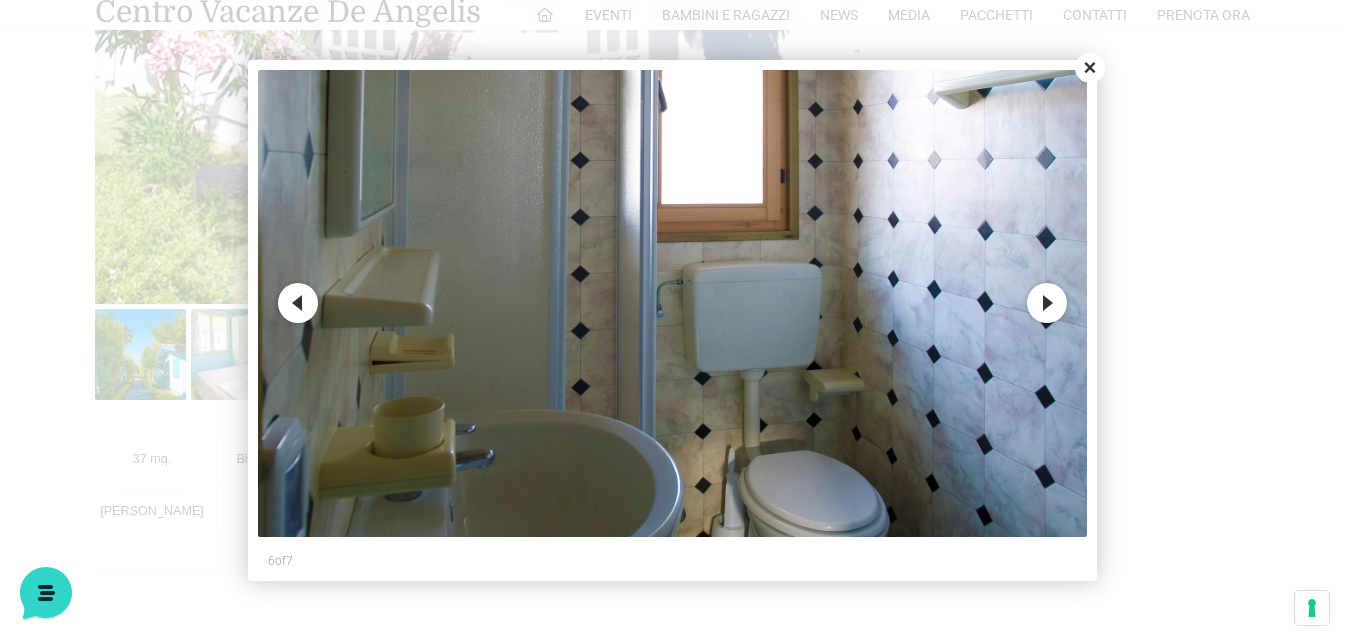 click on "Next" at bounding box center (1047, 303) 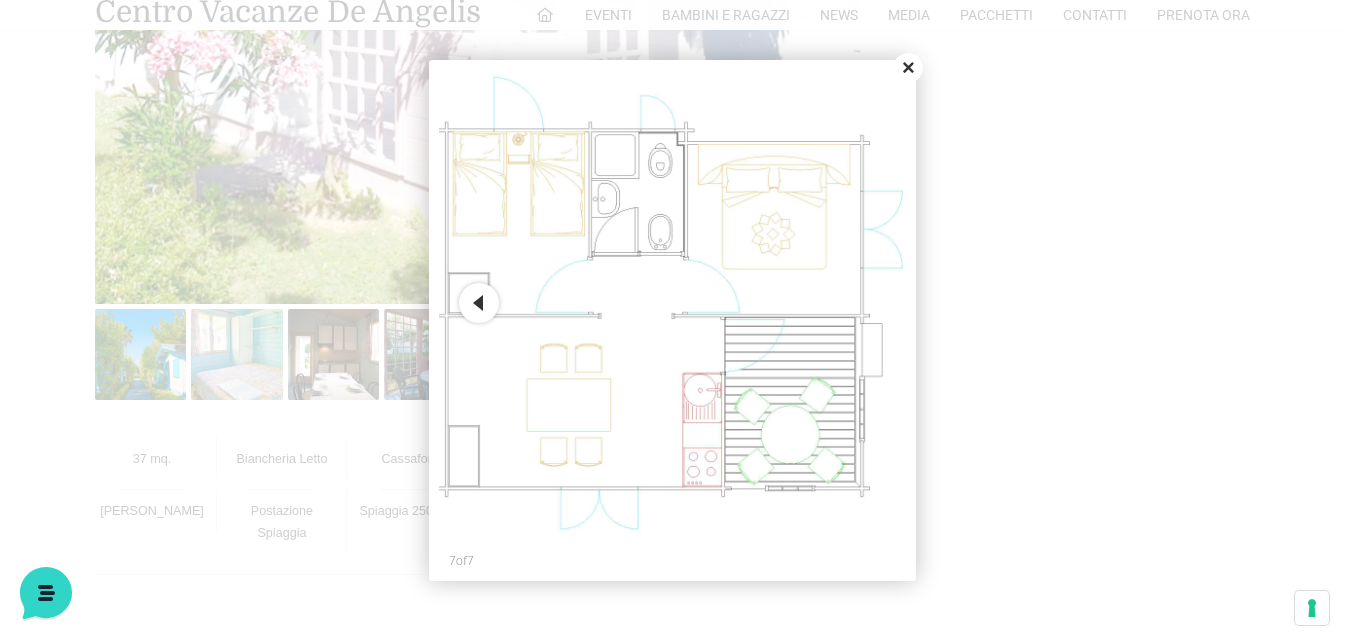 click on "Close" at bounding box center (908, 68) 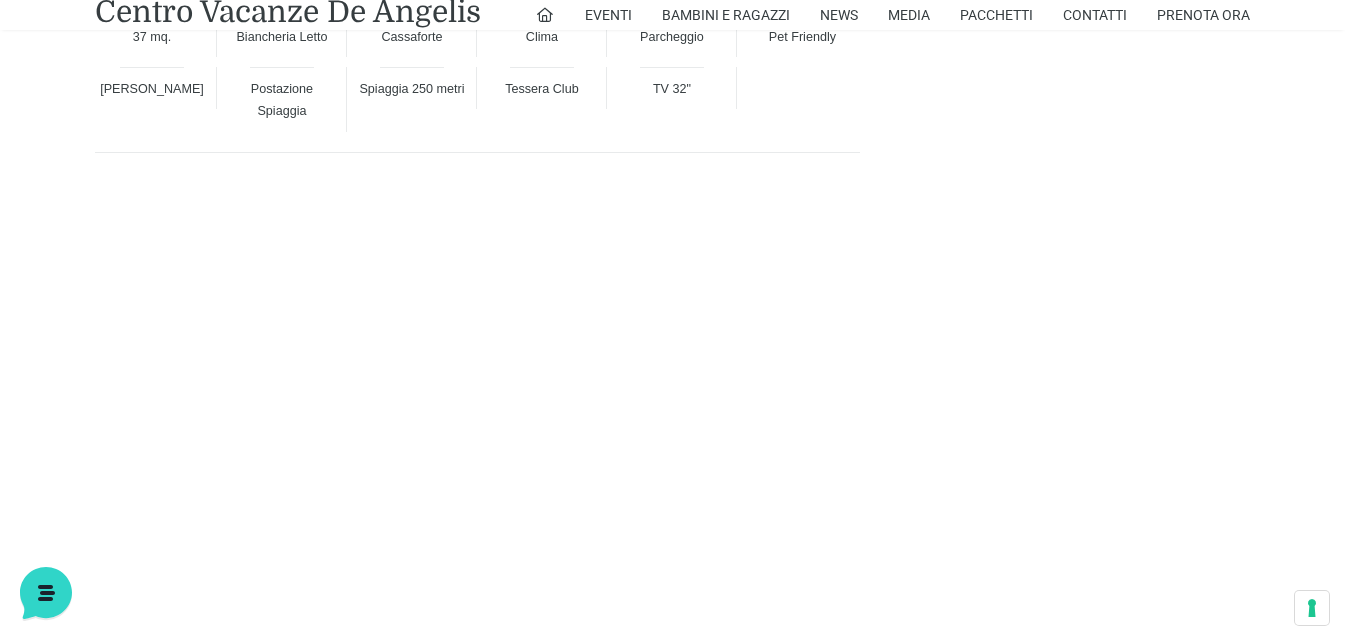 scroll, scrollTop: 1720, scrollLeft: 0, axis: vertical 